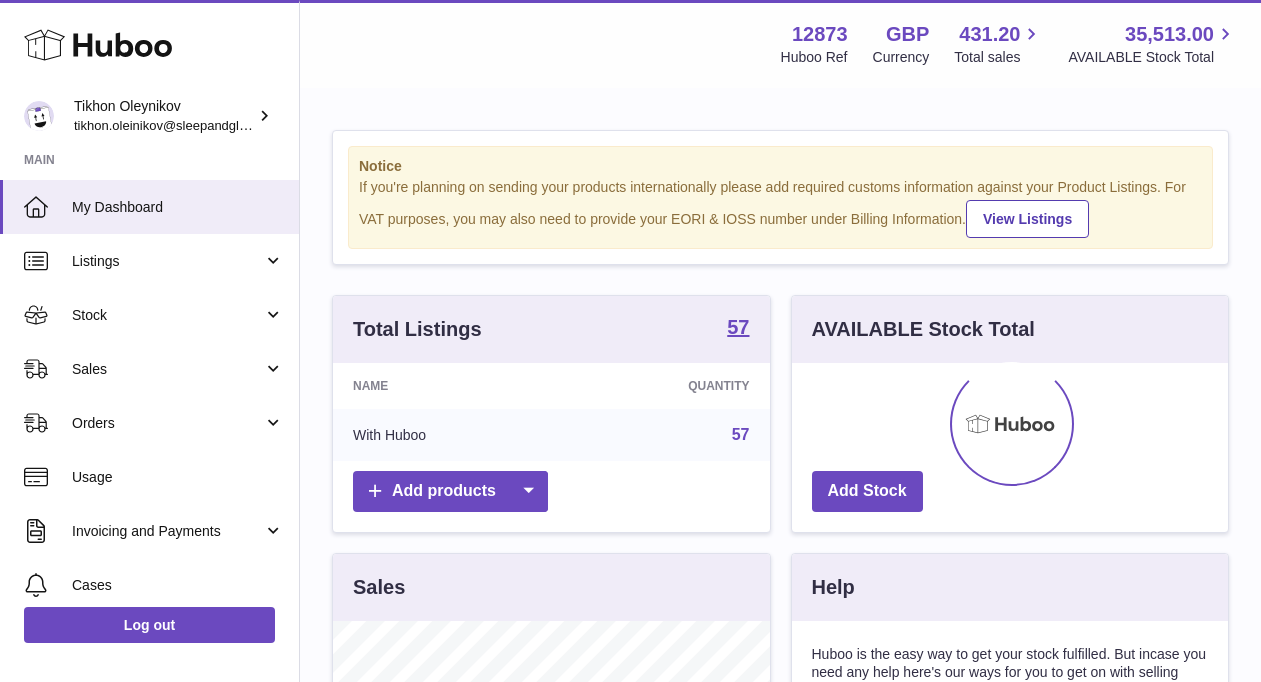 scroll, scrollTop: 0, scrollLeft: 0, axis: both 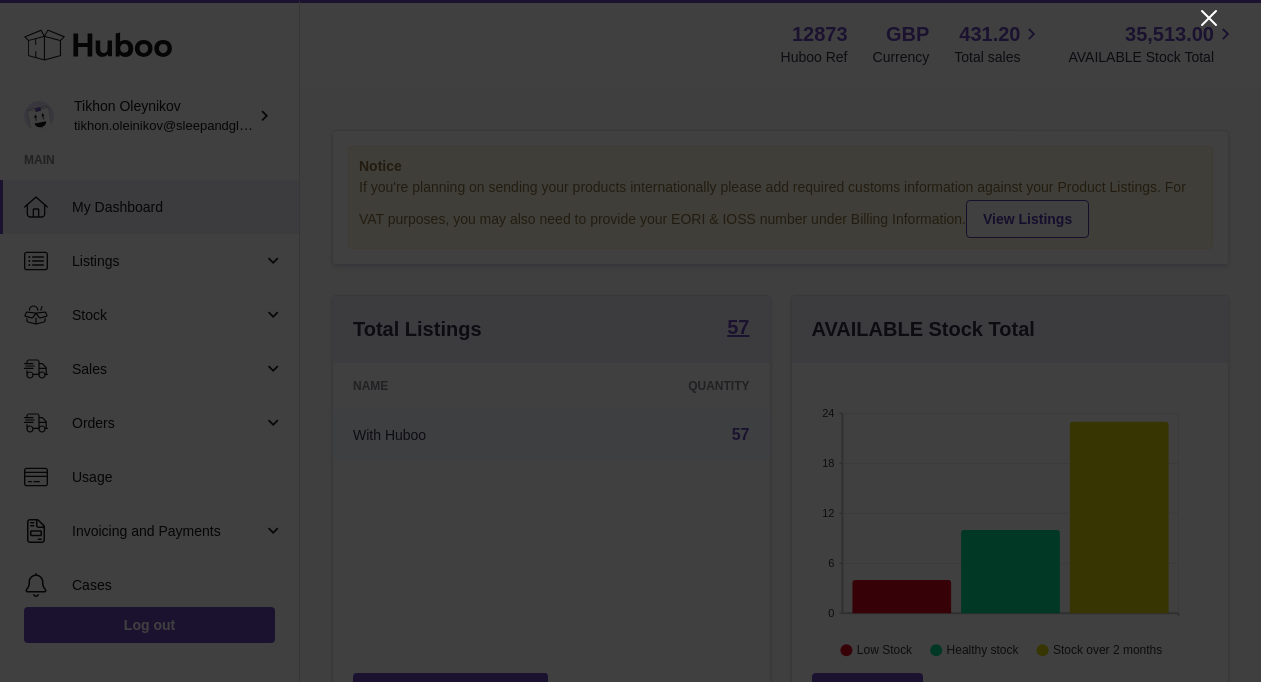 click 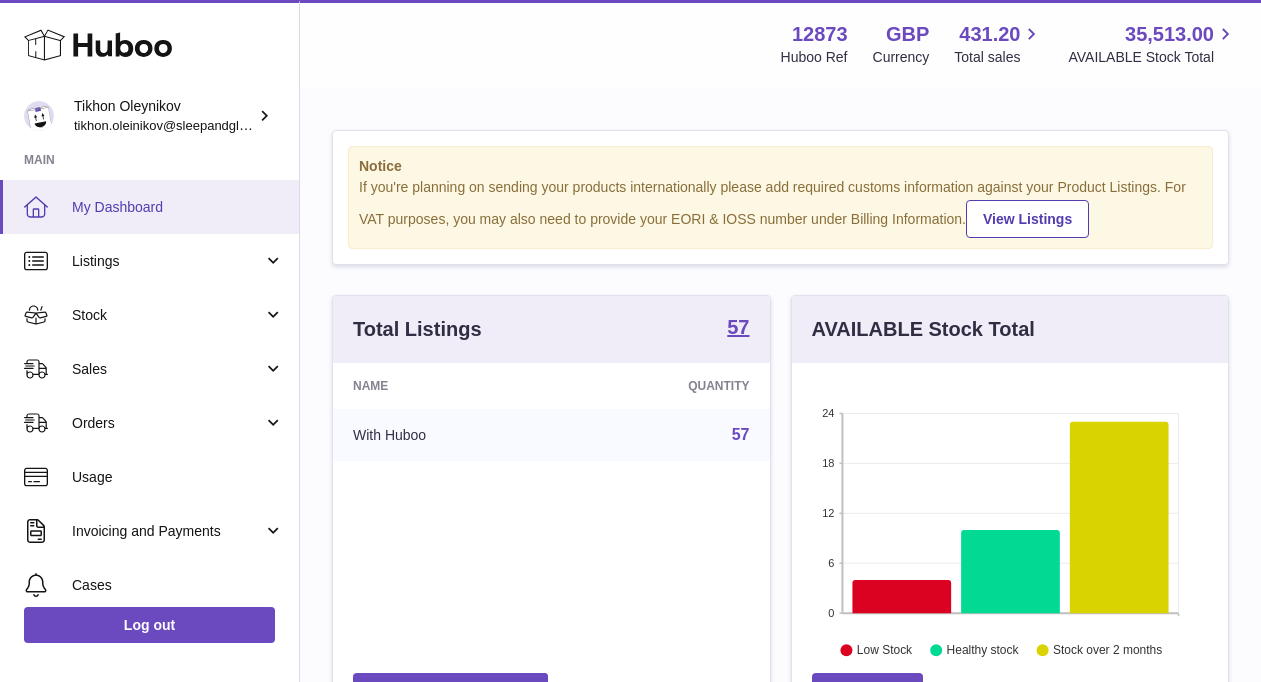 click on "My Dashboard" at bounding box center [178, 207] 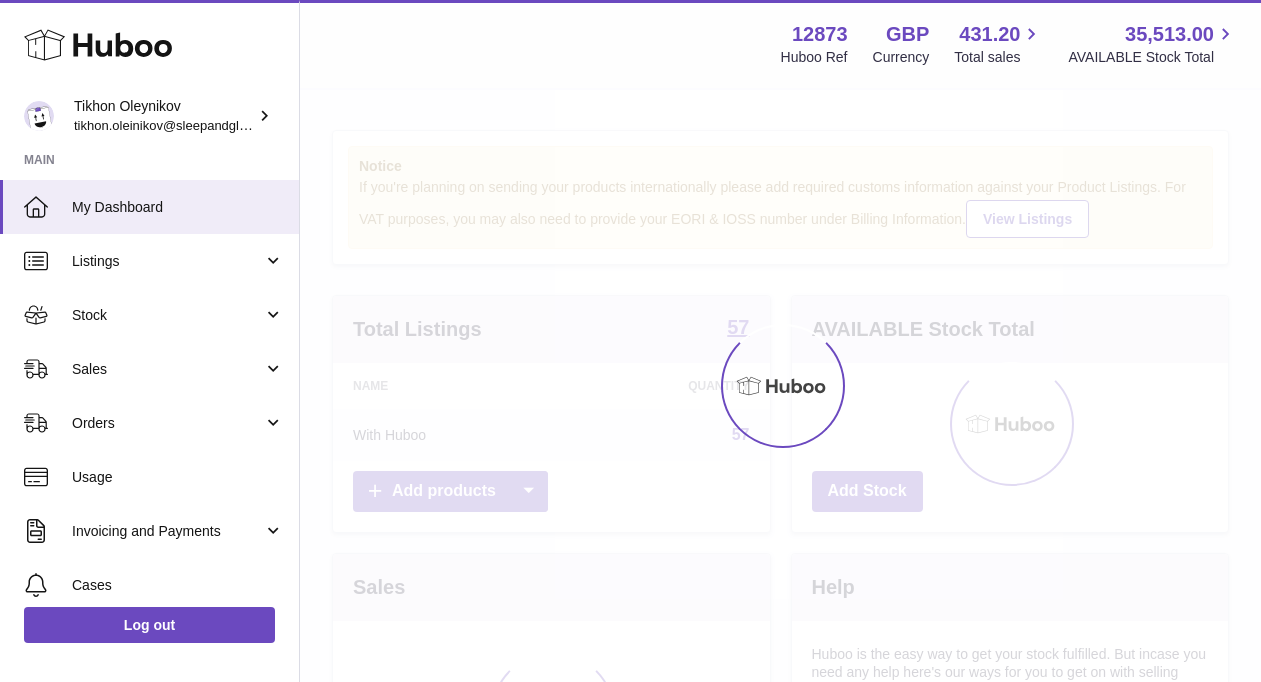 scroll, scrollTop: 0, scrollLeft: 0, axis: both 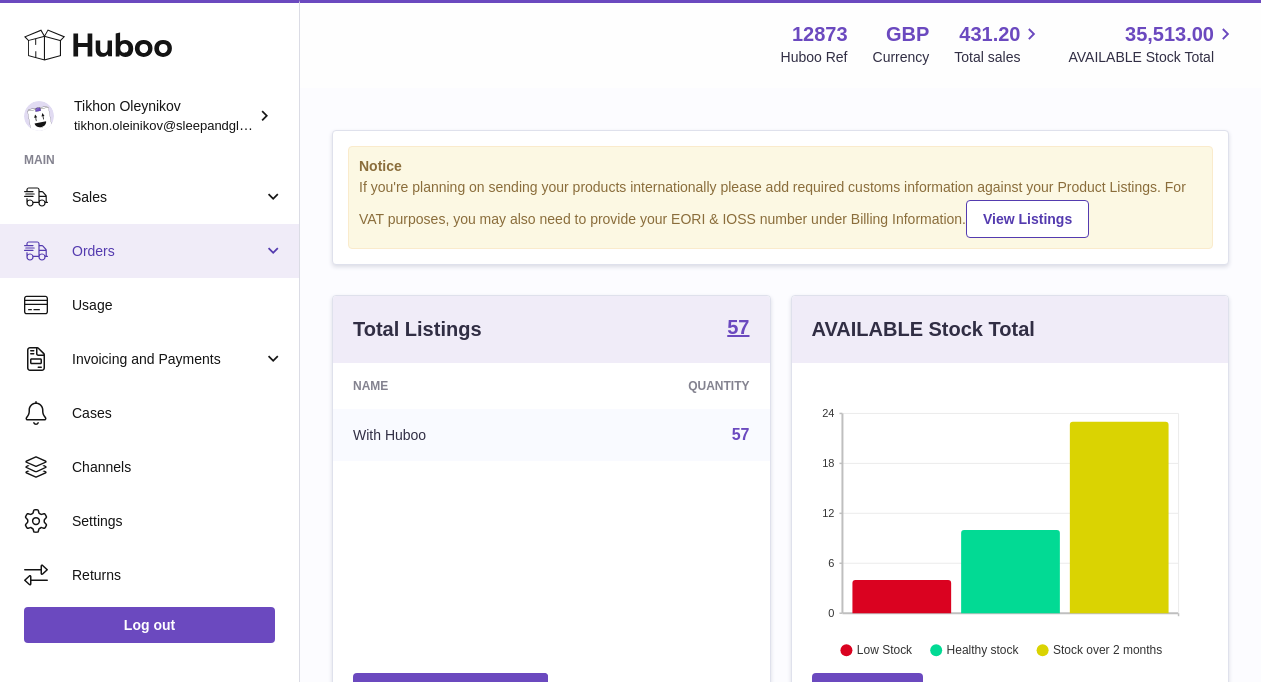 click on "Orders" at bounding box center [149, 251] 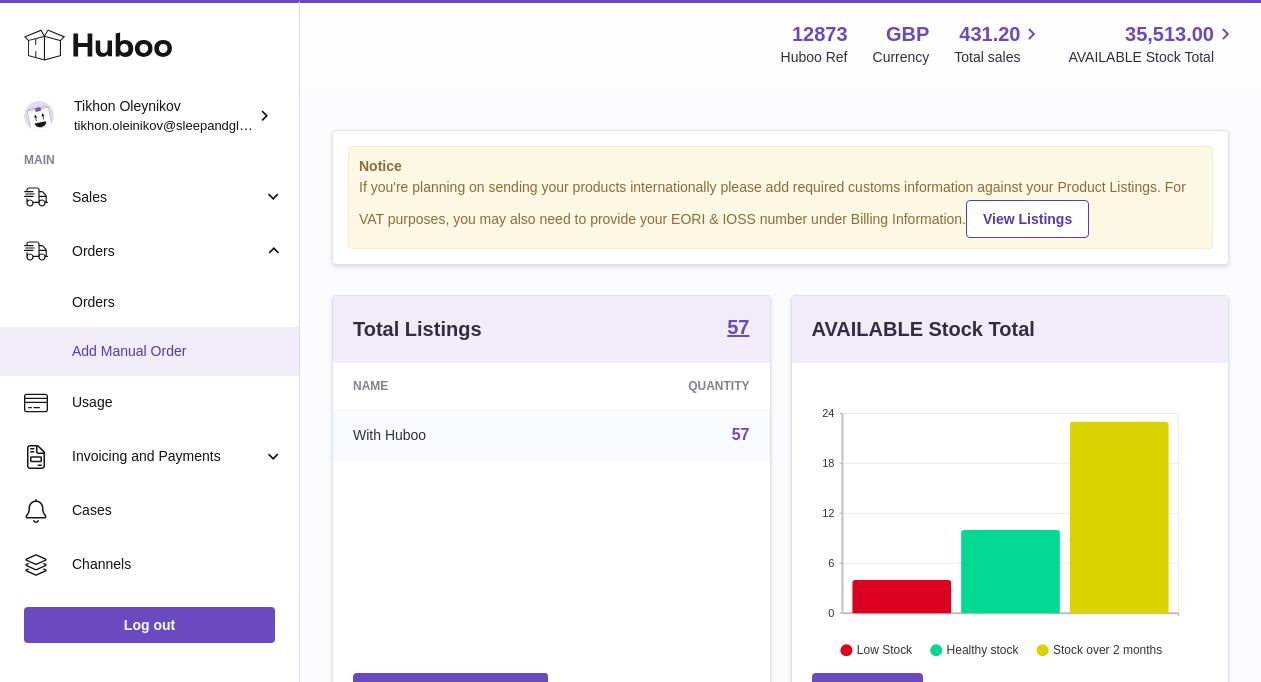 click on "Add Manual Order" at bounding box center (178, 351) 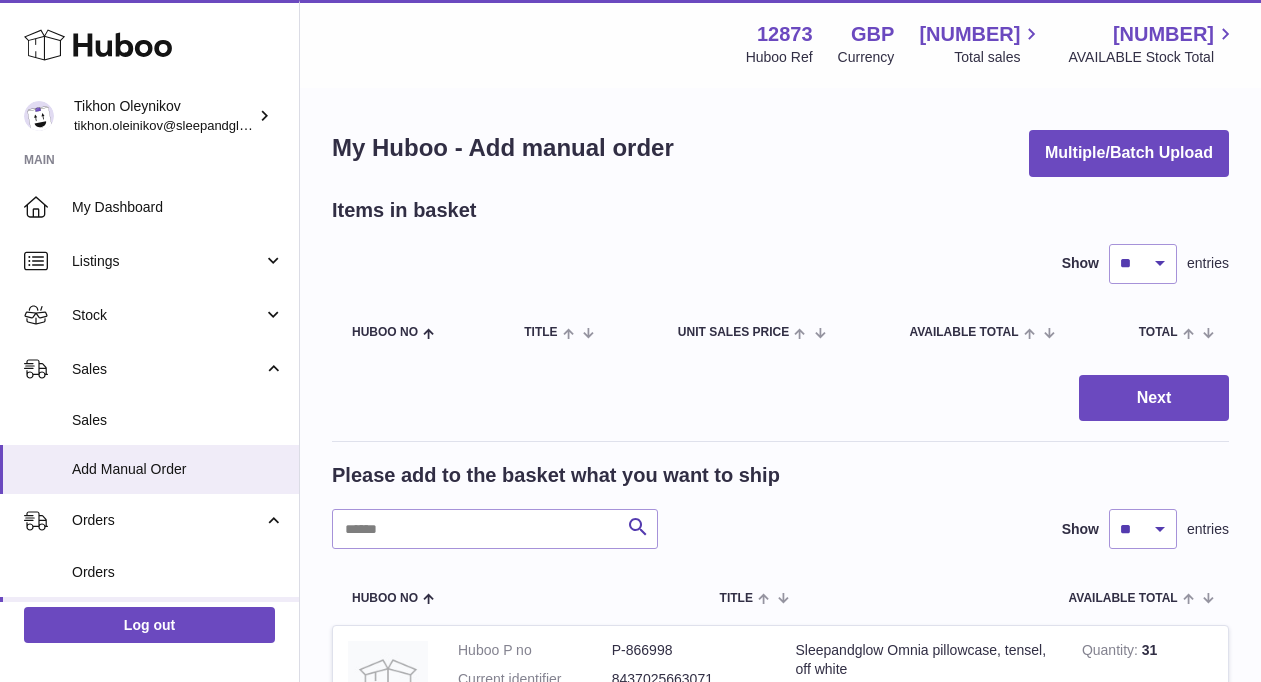 scroll, scrollTop: 0, scrollLeft: 0, axis: both 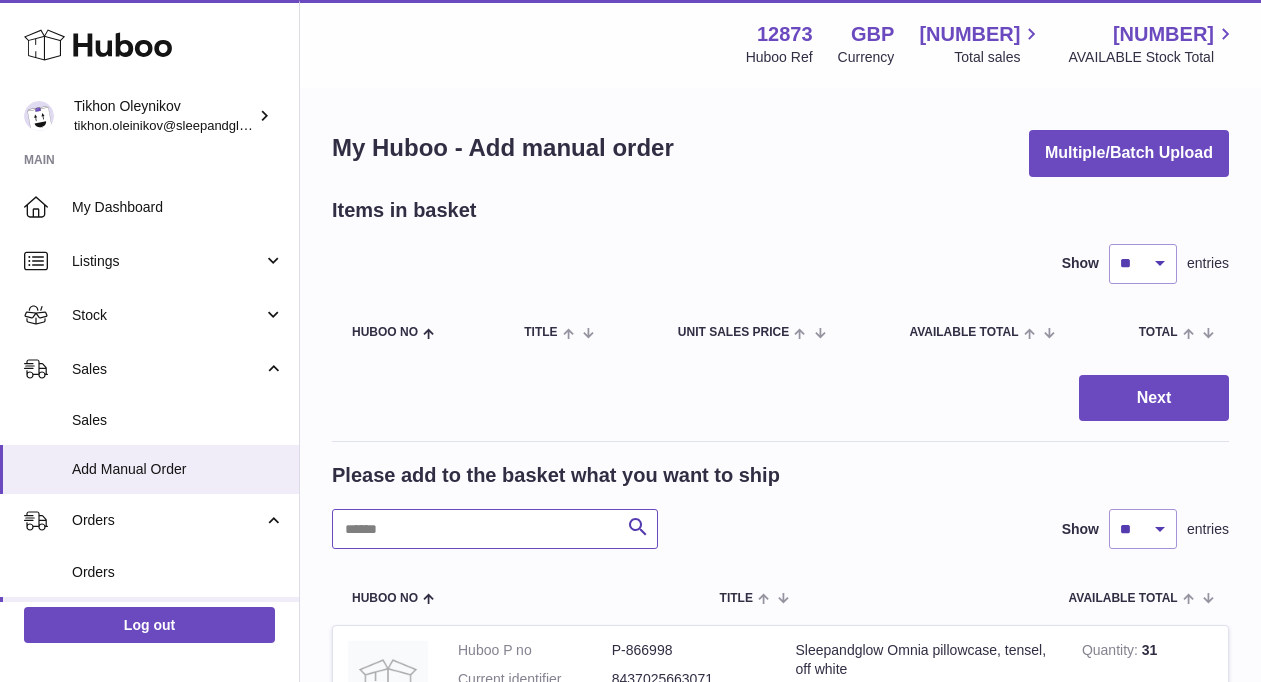 click at bounding box center (495, 529) 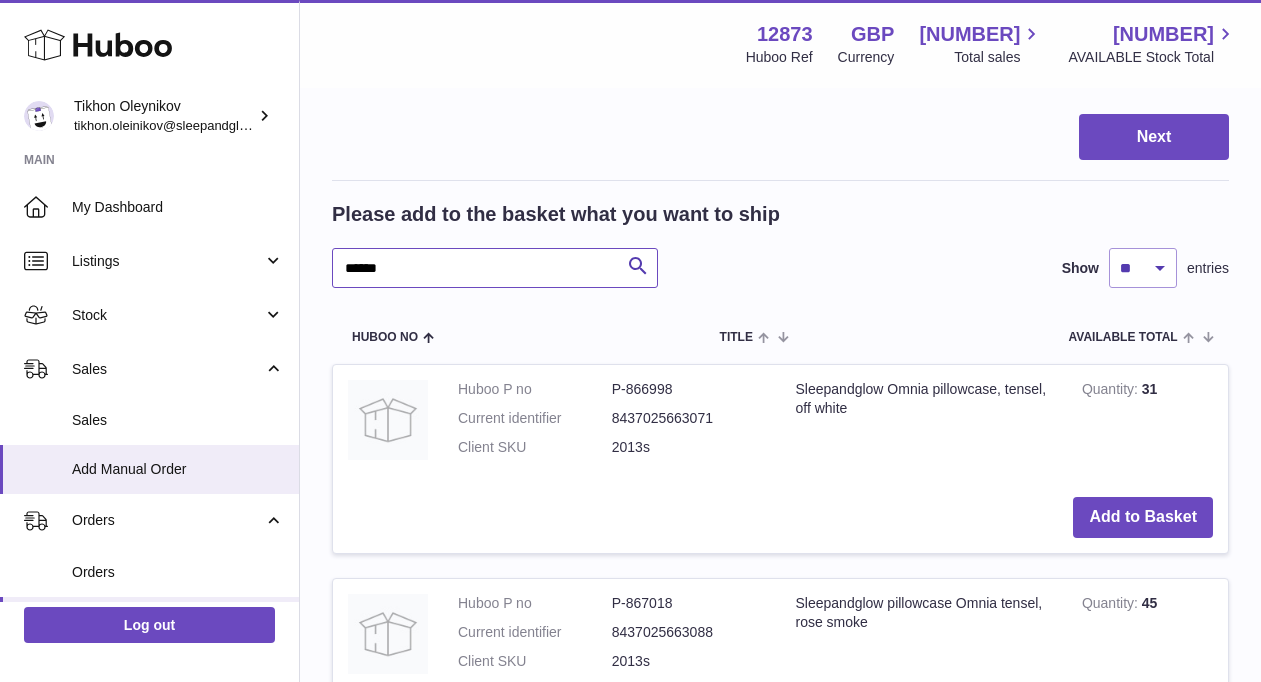 scroll, scrollTop: 47, scrollLeft: 0, axis: vertical 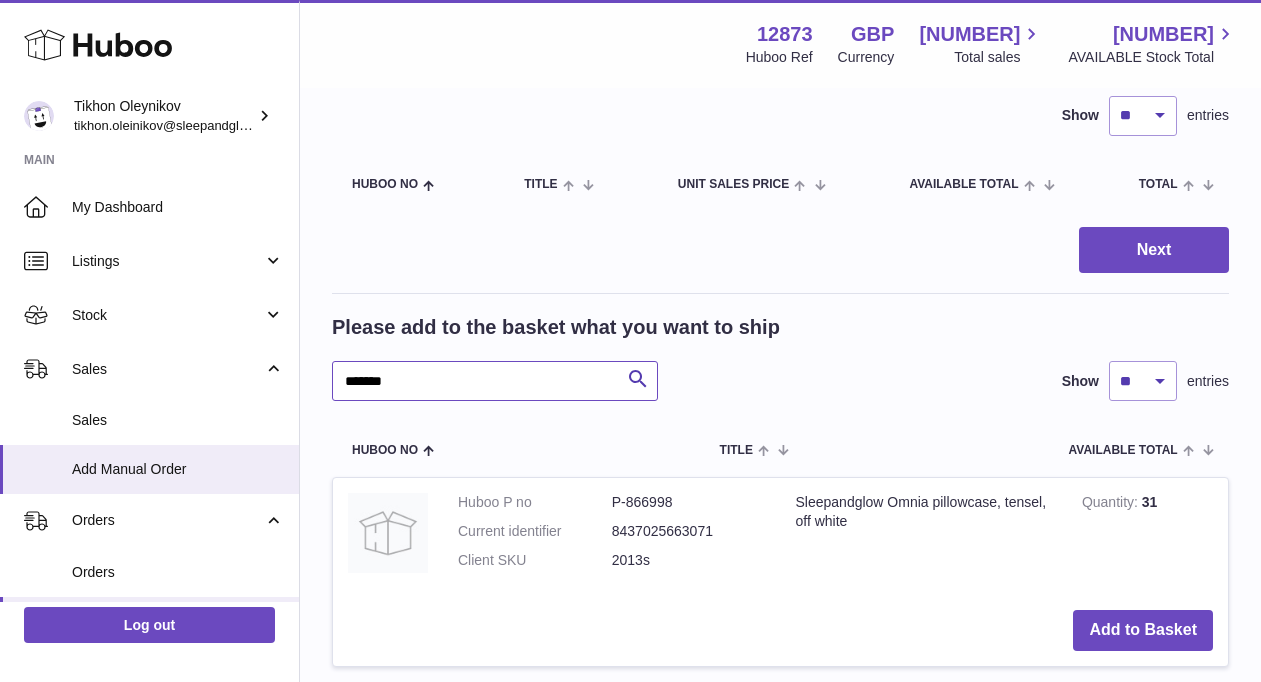 click on "******" at bounding box center [495, 381] 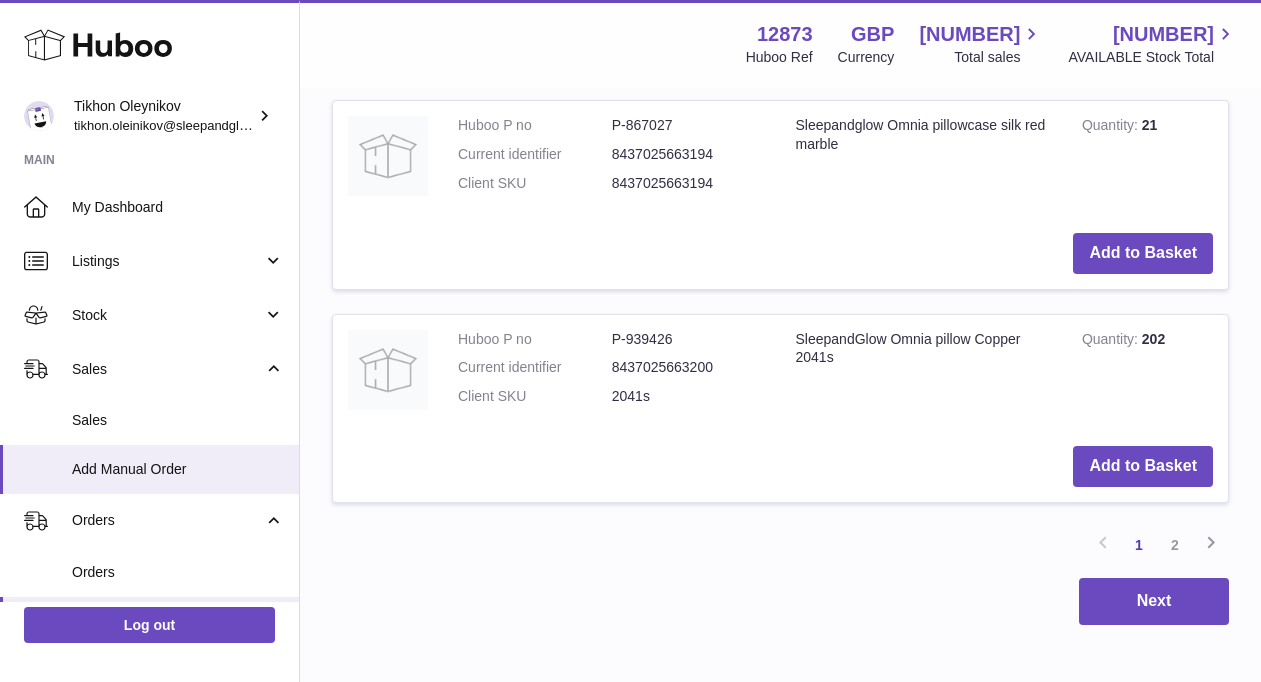 scroll, scrollTop: 2240, scrollLeft: 0, axis: vertical 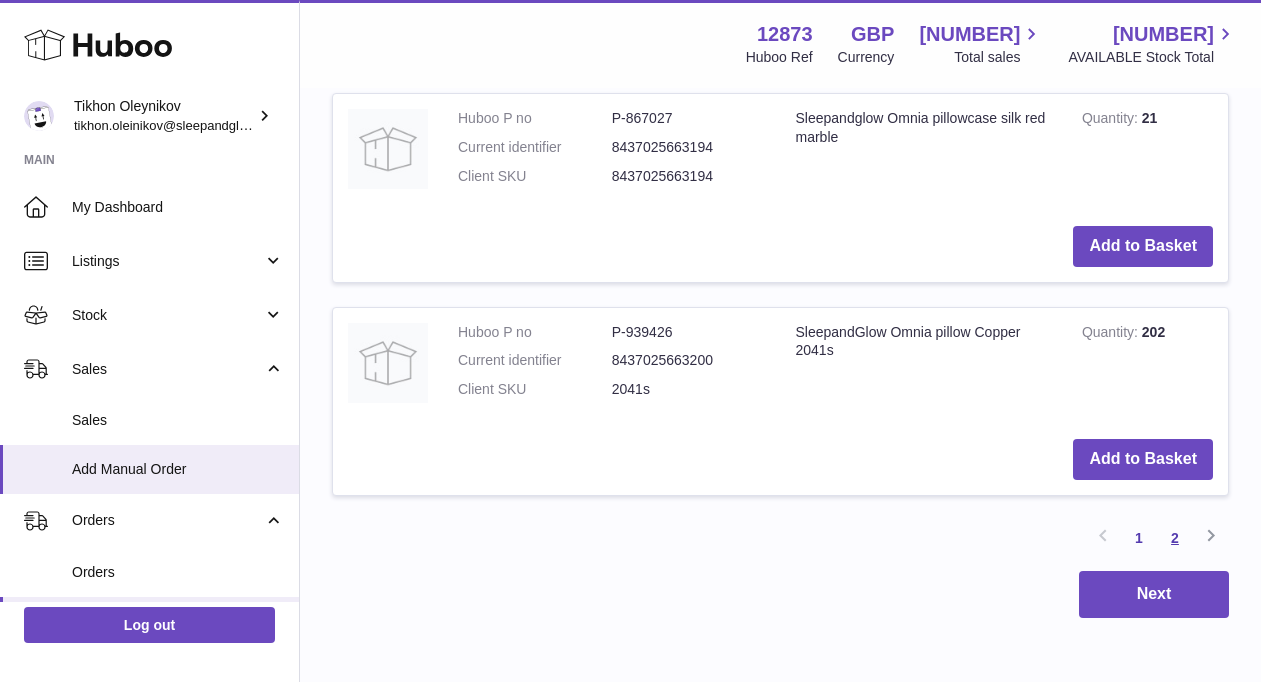click on "2" at bounding box center [1175, 538] 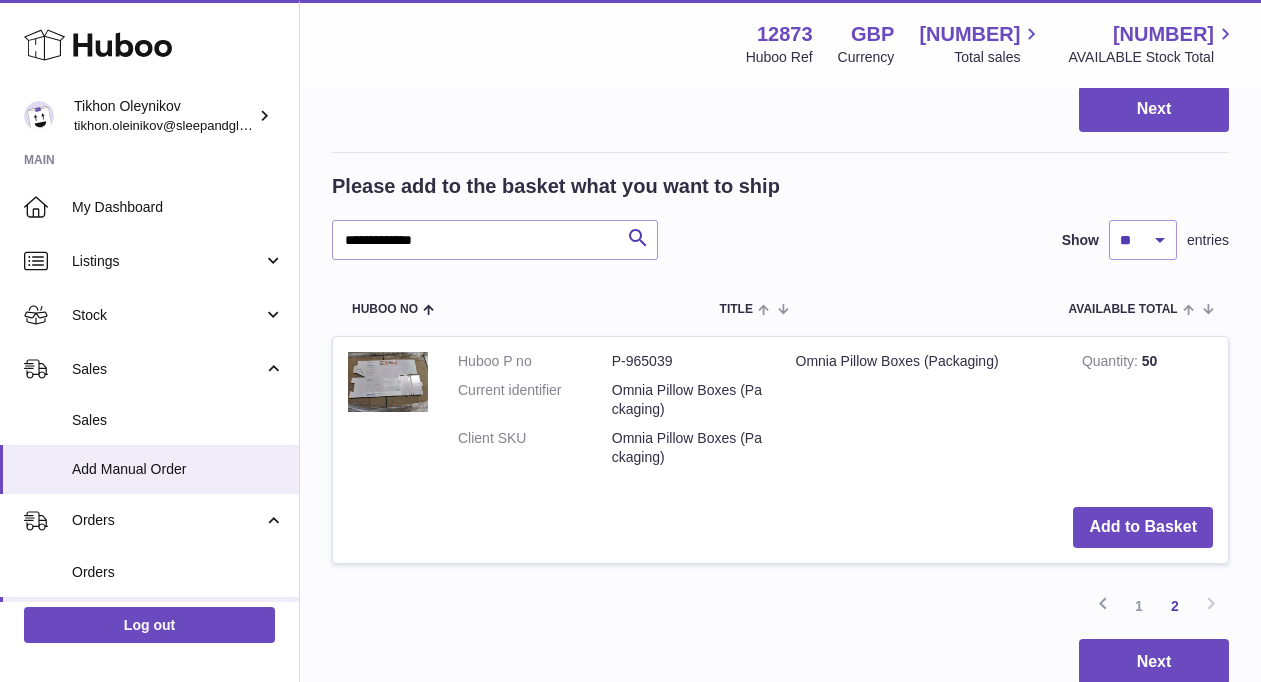 scroll, scrollTop: 450, scrollLeft: 0, axis: vertical 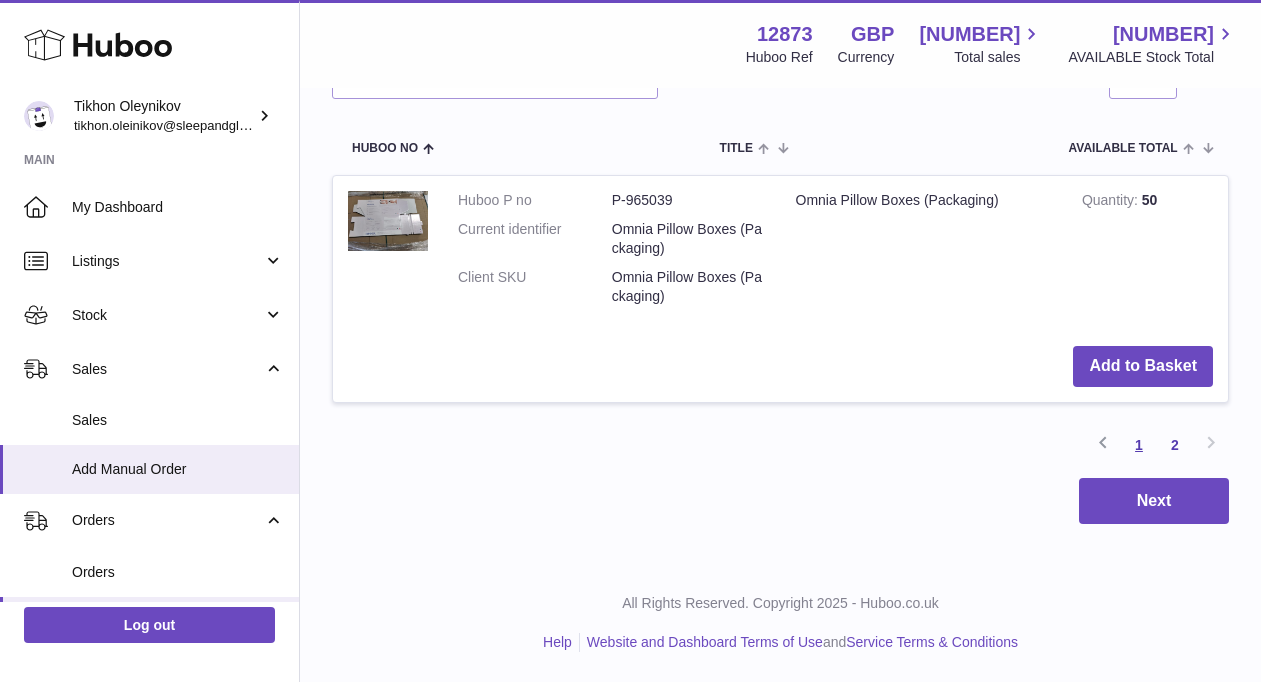 click on "1" at bounding box center [1139, 445] 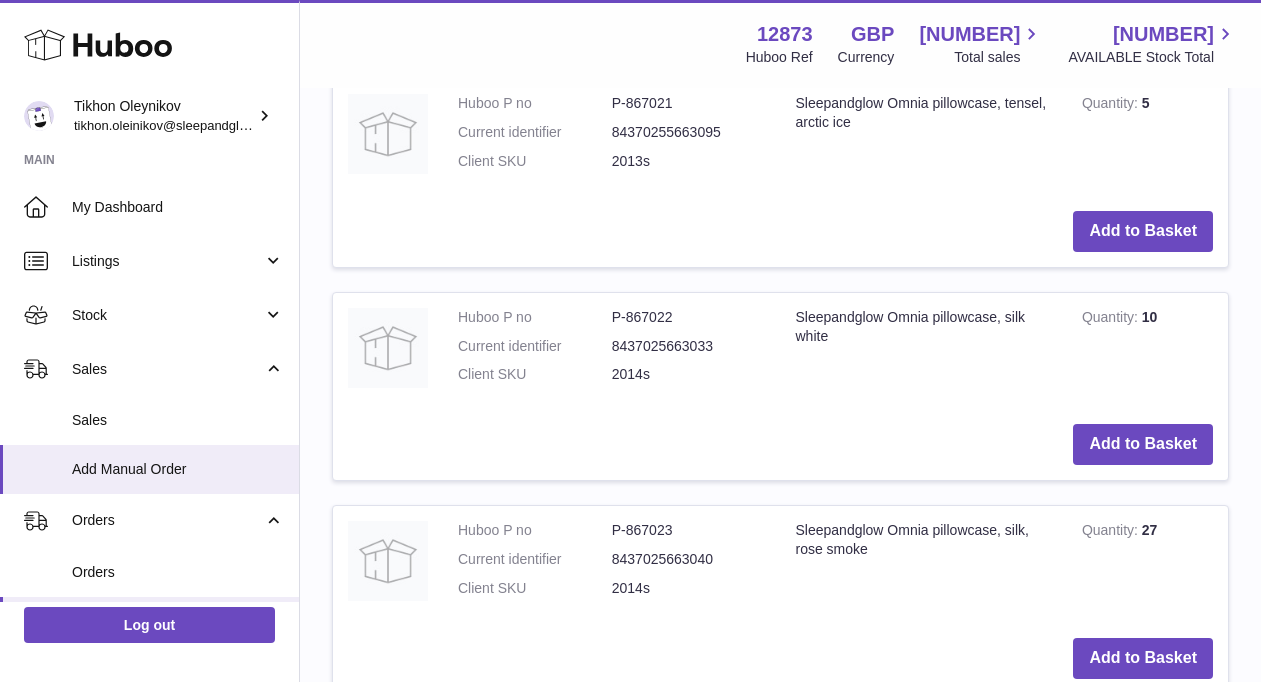 scroll, scrollTop: 0, scrollLeft: 0, axis: both 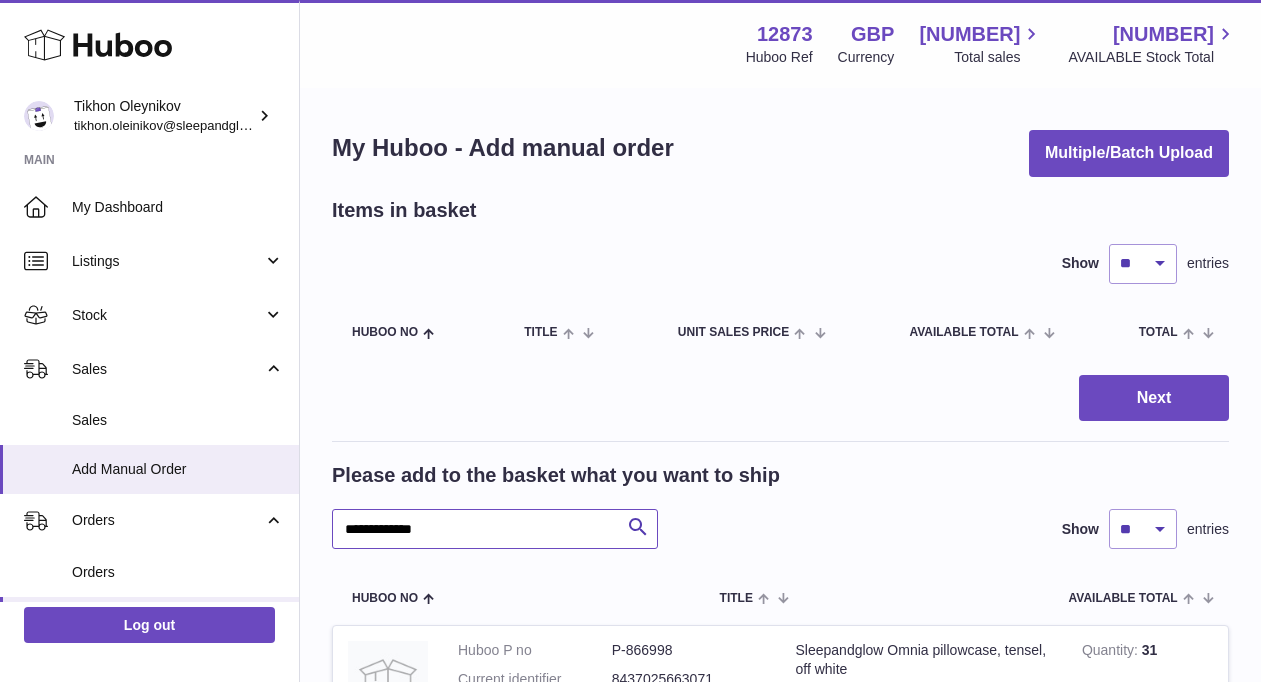 drag, startPoint x: 447, startPoint y: 522, endPoint x: 384, endPoint y: 523, distance: 63.007935 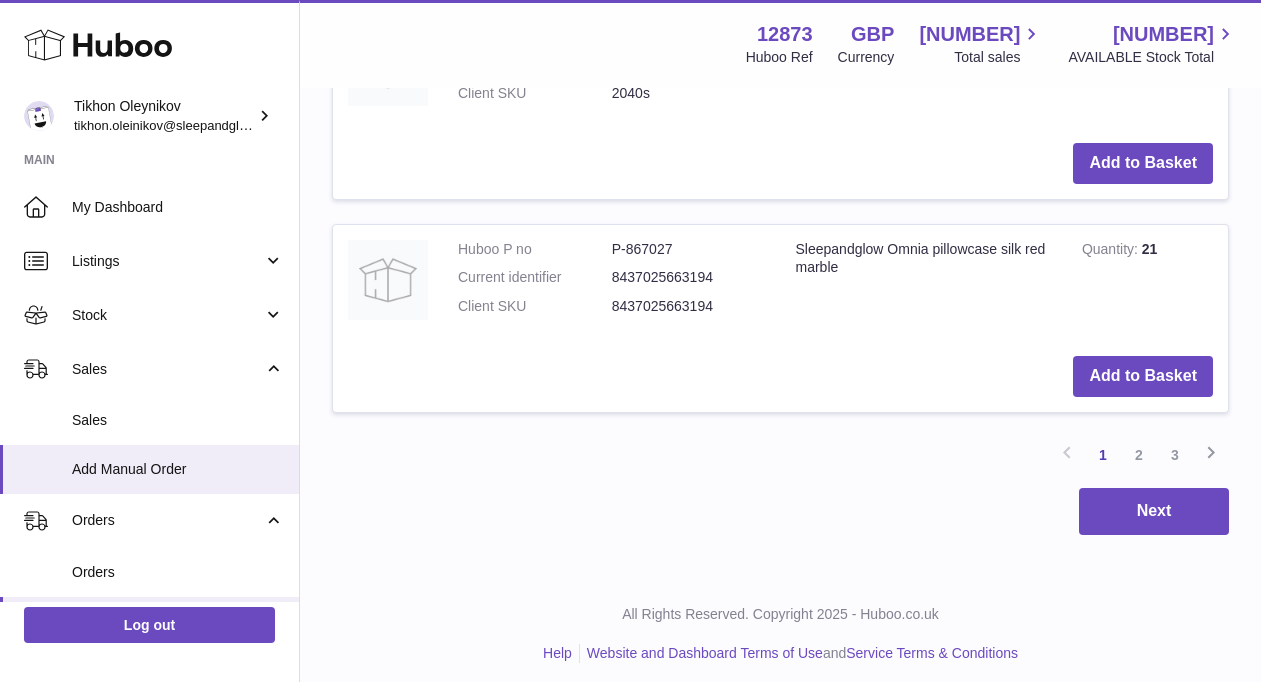 scroll, scrollTop: 2334, scrollLeft: 0, axis: vertical 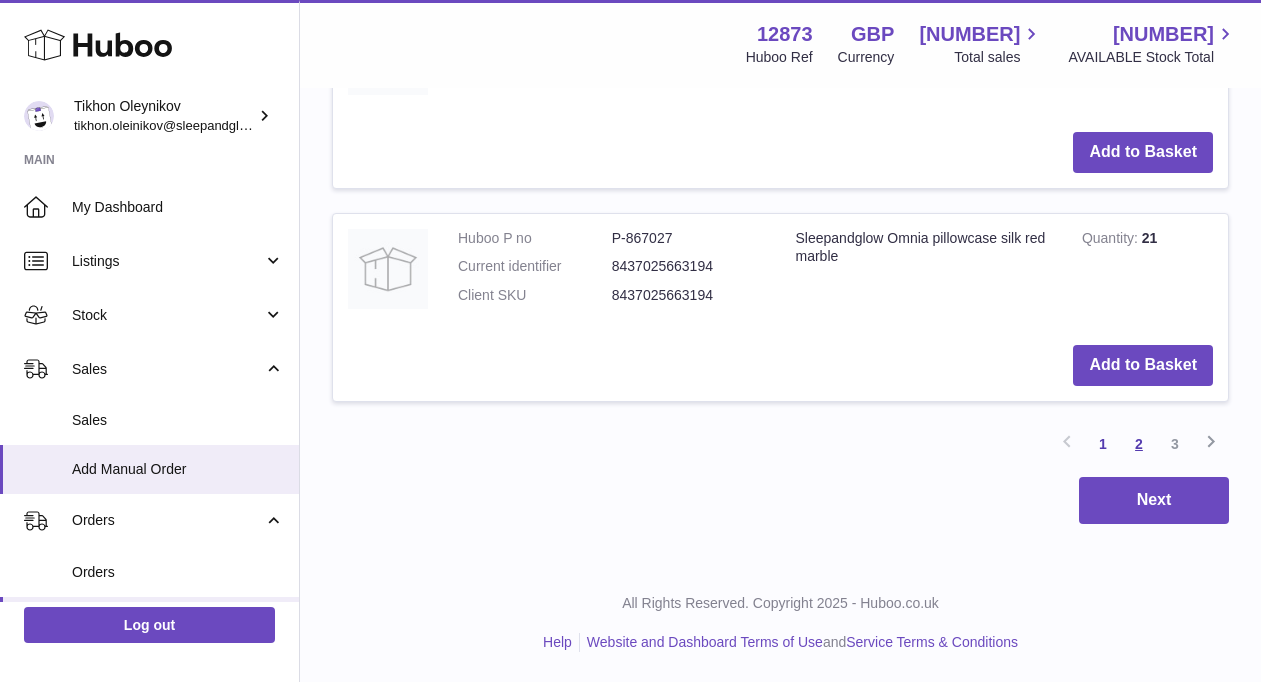 type on "*****" 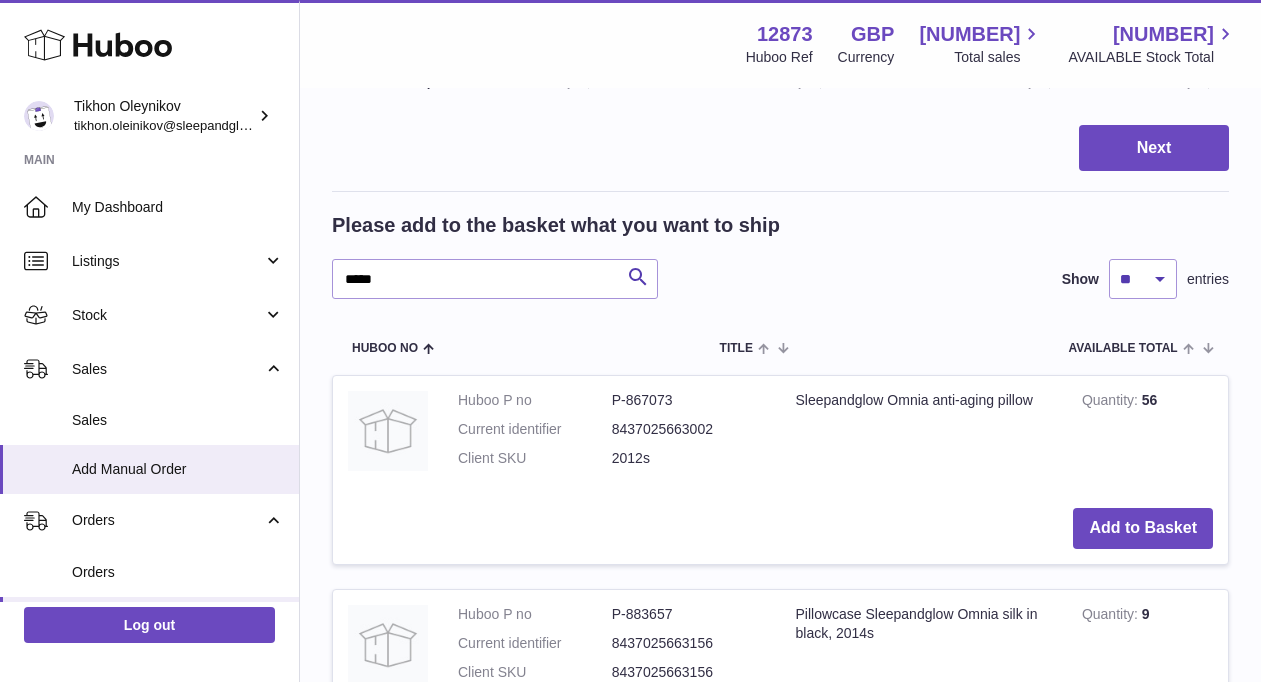 scroll, scrollTop: 253, scrollLeft: 0, axis: vertical 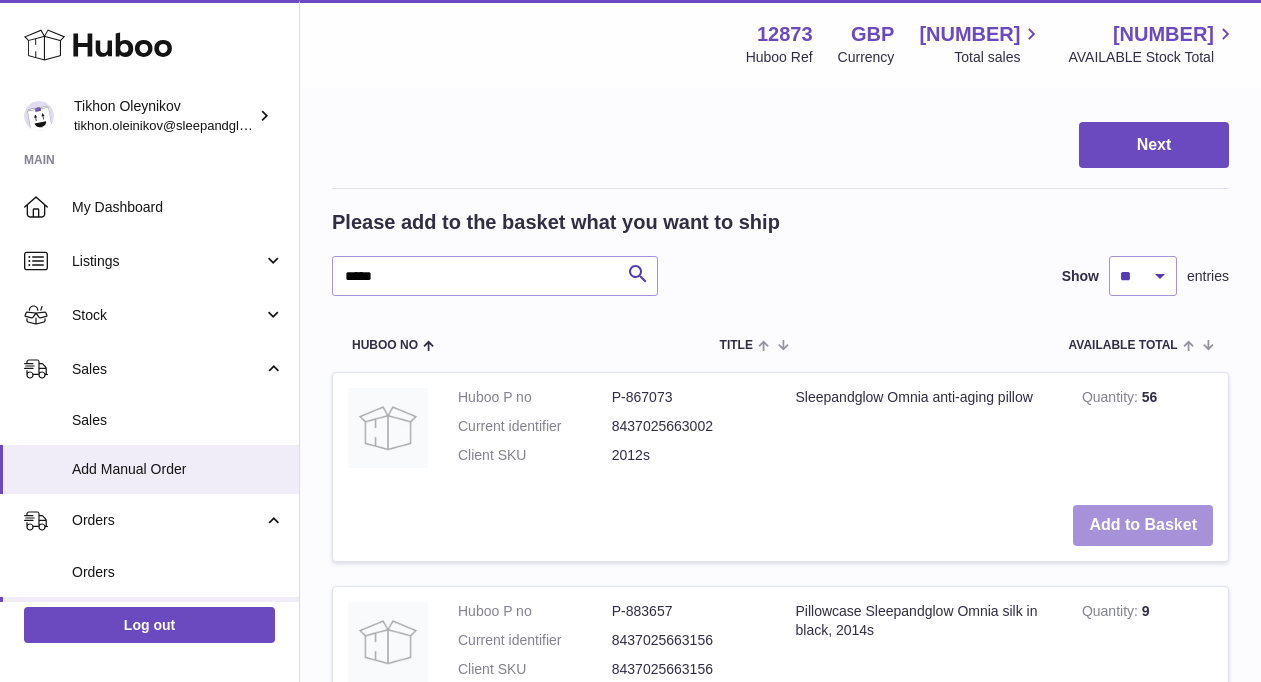 click on "Add to Basket" at bounding box center [1143, 525] 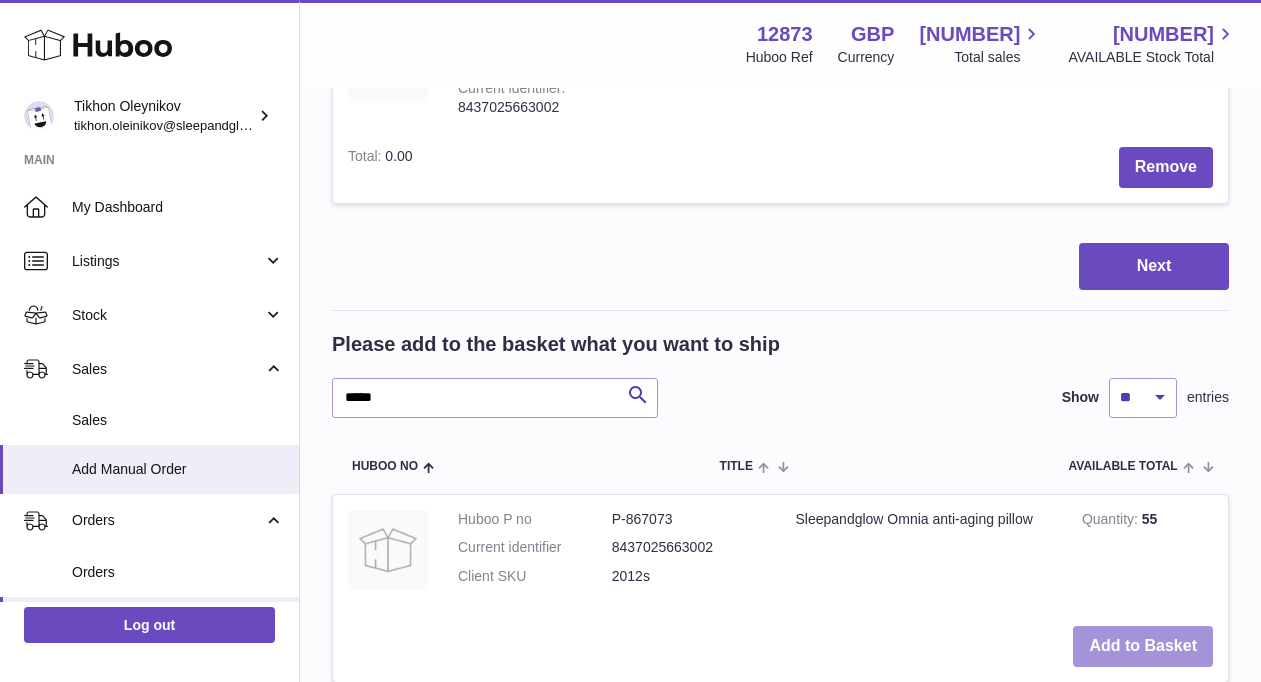 scroll, scrollTop: 341, scrollLeft: 0, axis: vertical 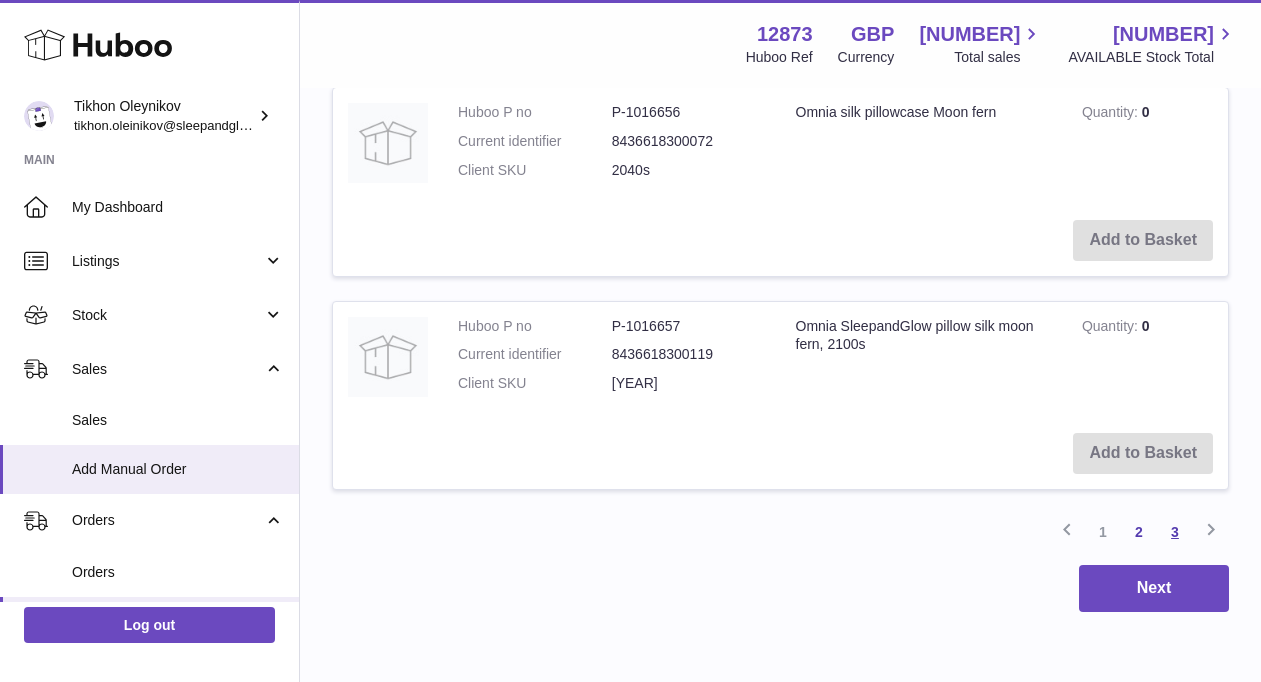 click on "3" at bounding box center (1175, 532) 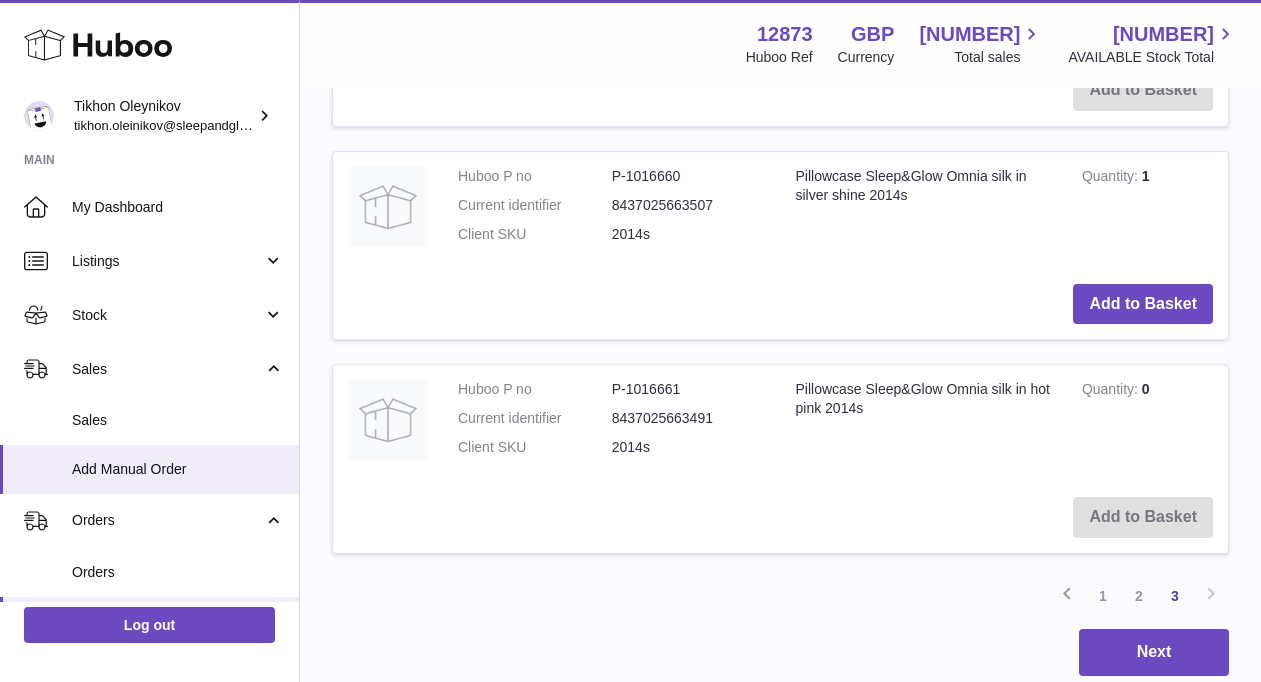 scroll, scrollTop: 918, scrollLeft: 0, axis: vertical 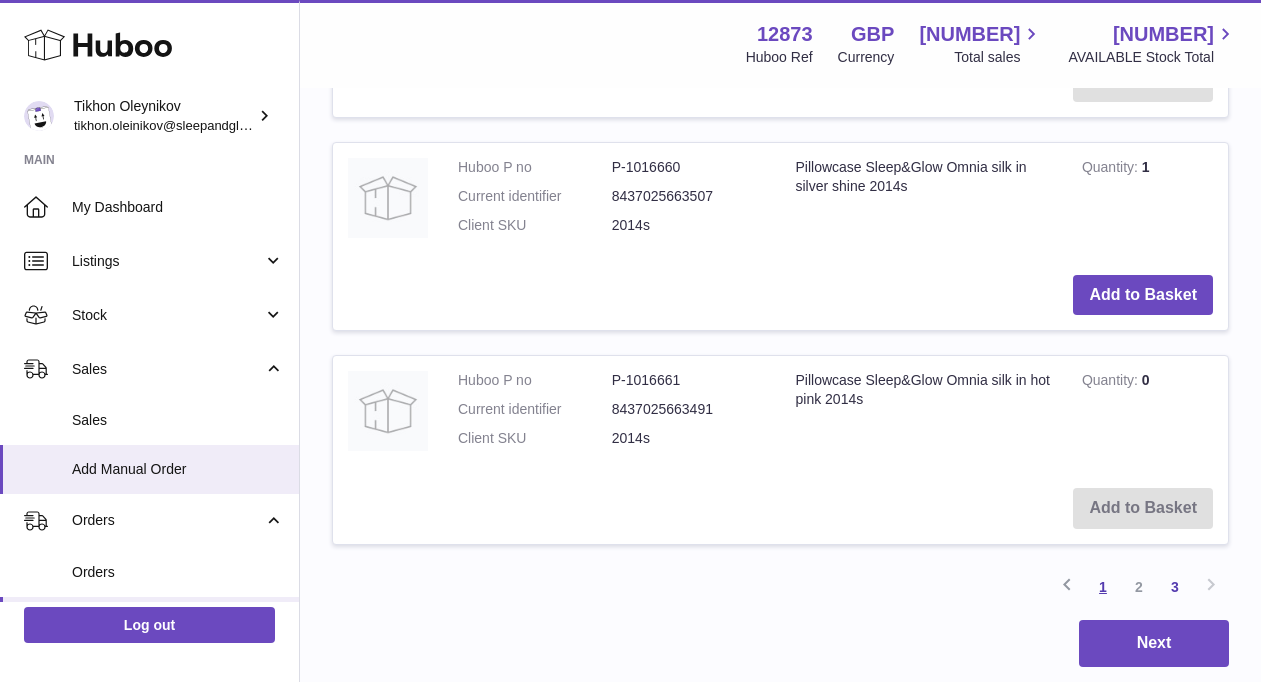 click on "1" at bounding box center [1103, 587] 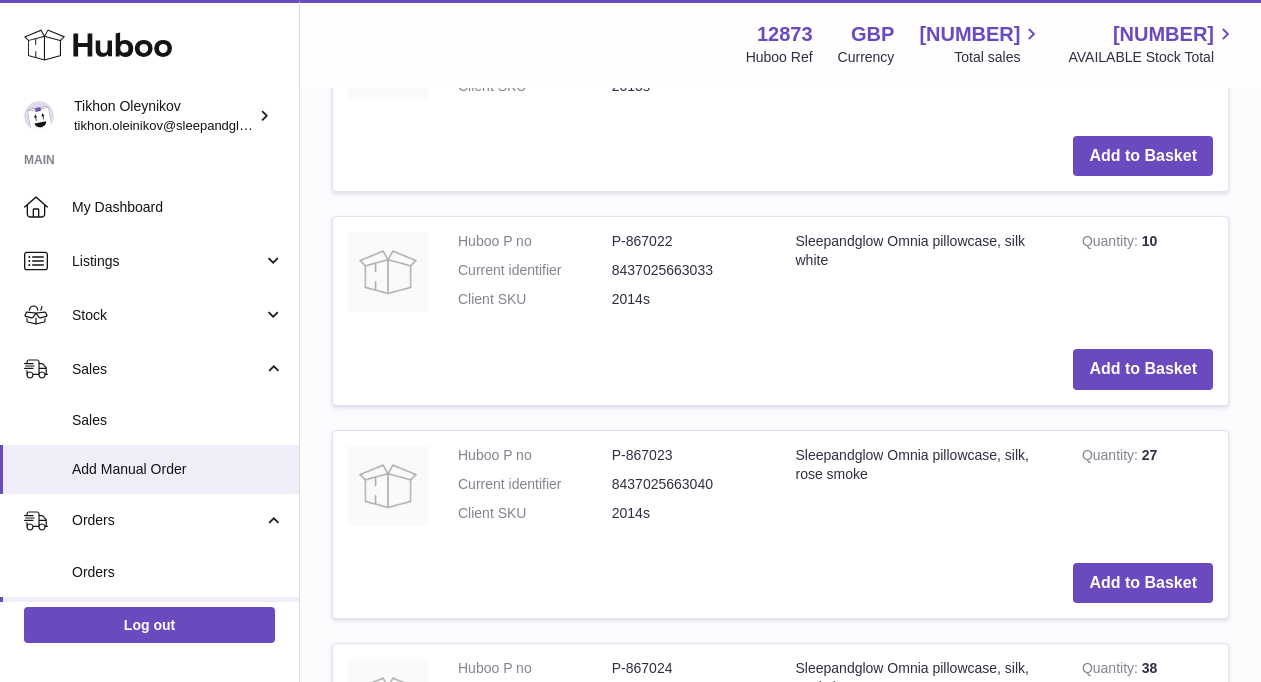 scroll, scrollTop: 1490, scrollLeft: 0, axis: vertical 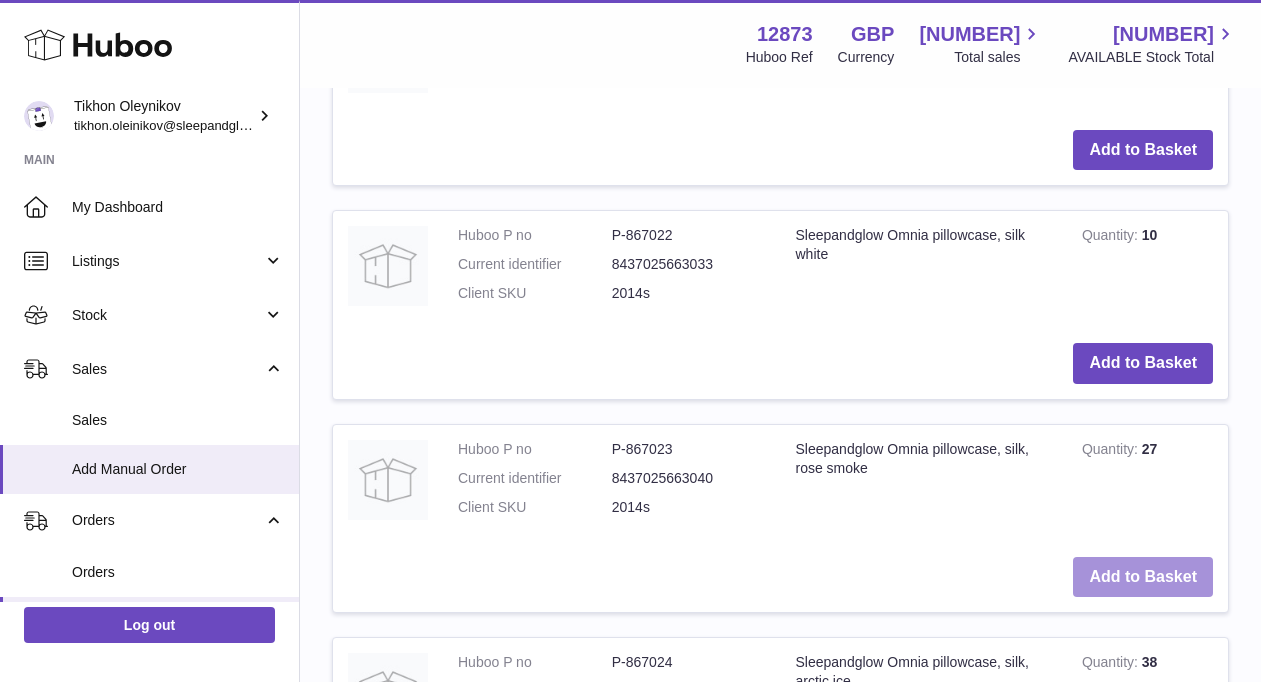 click on "Add to Basket" at bounding box center [1143, 577] 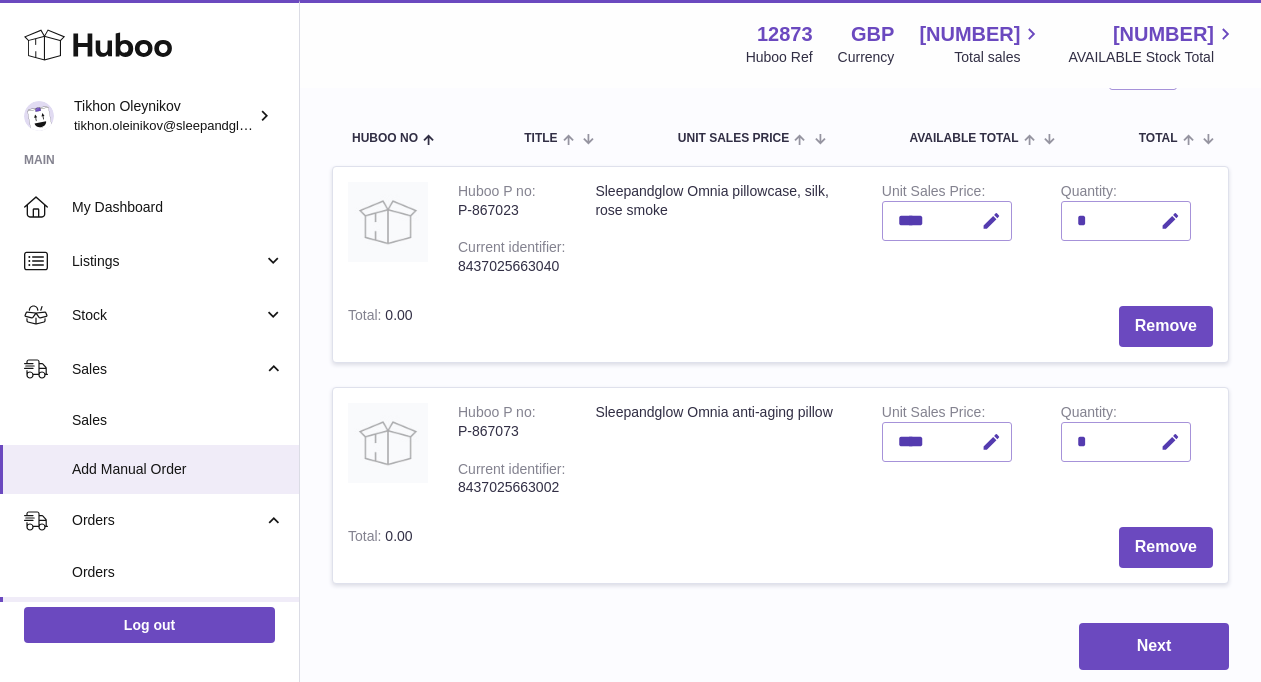 scroll, scrollTop: 198, scrollLeft: 0, axis: vertical 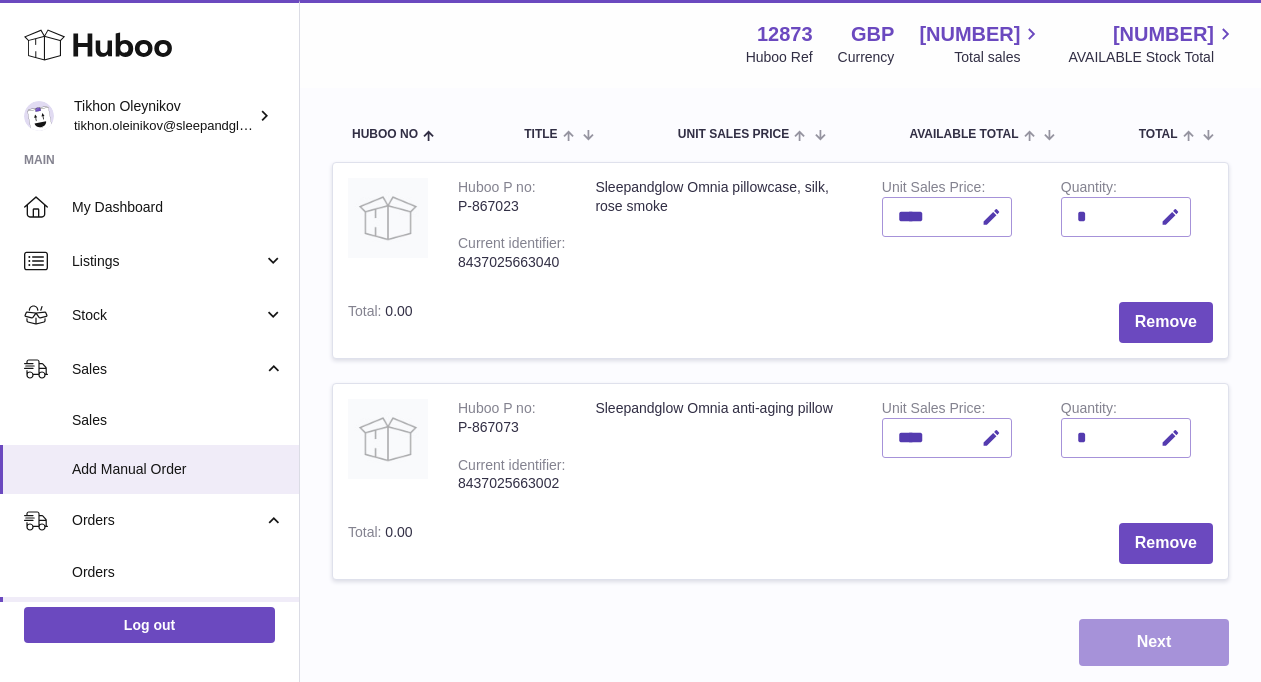 click on "Next" at bounding box center [1154, 642] 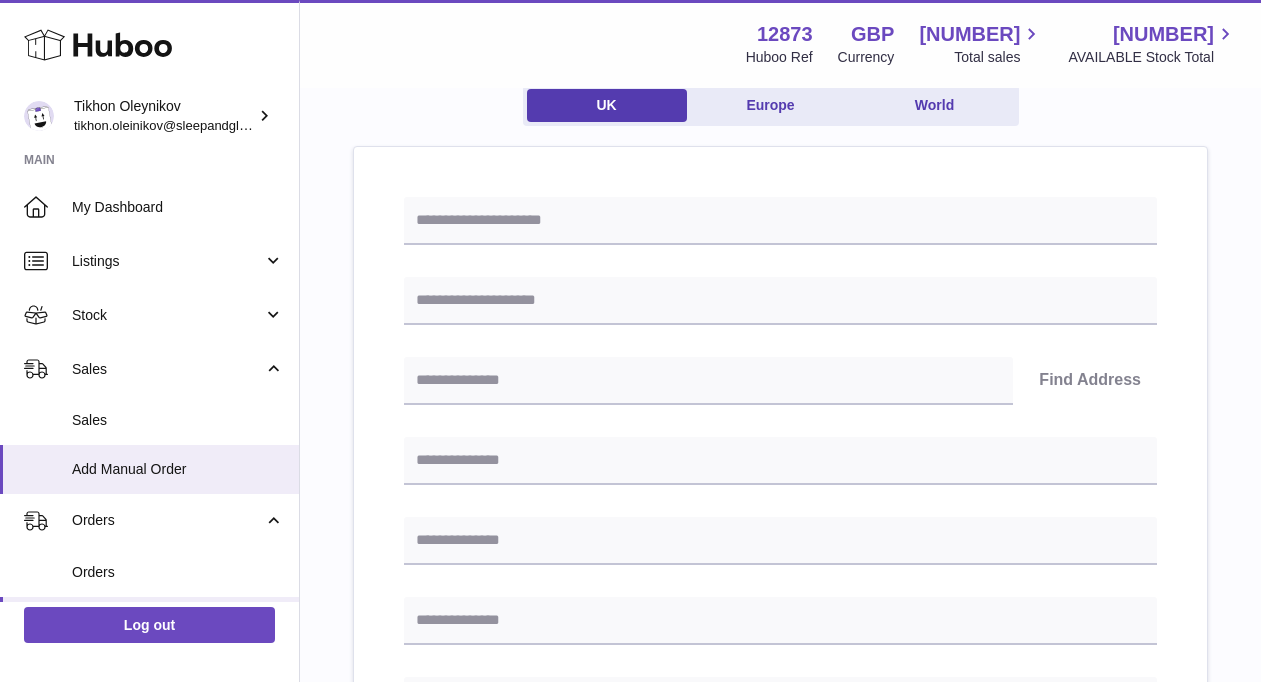 scroll, scrollTop: 179, scrollLeft: 0, axis: vertical 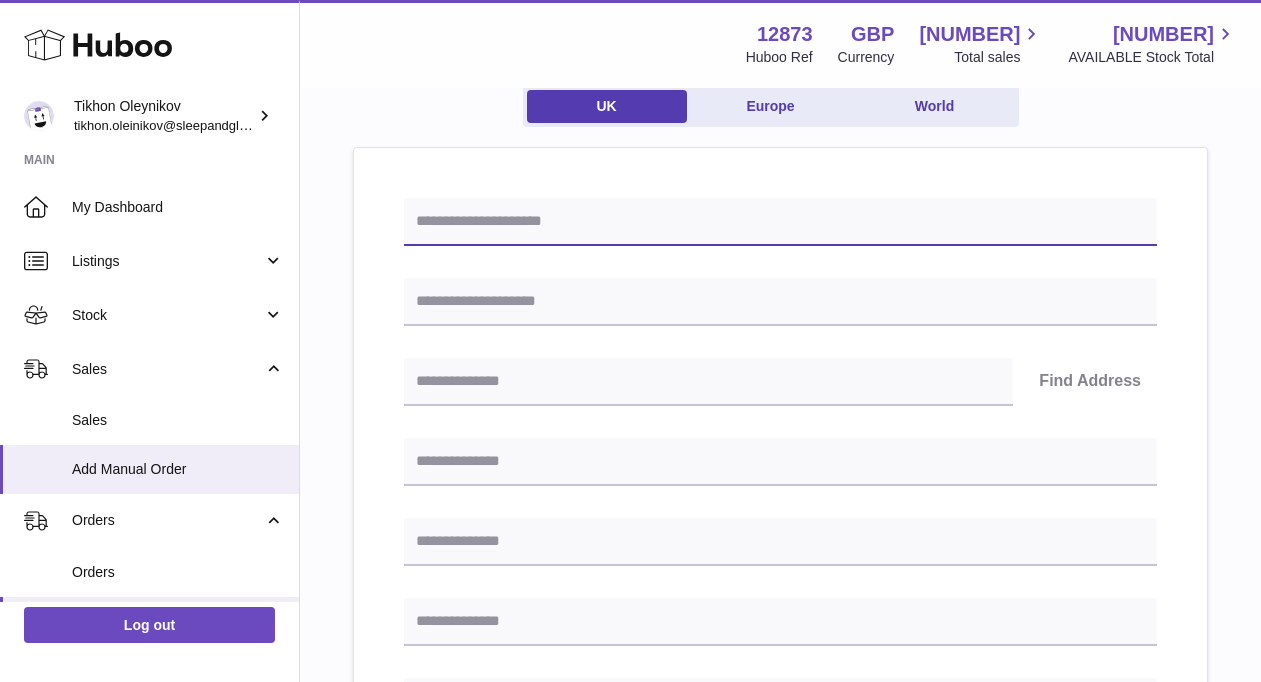 click at bounding box center [780, 222] 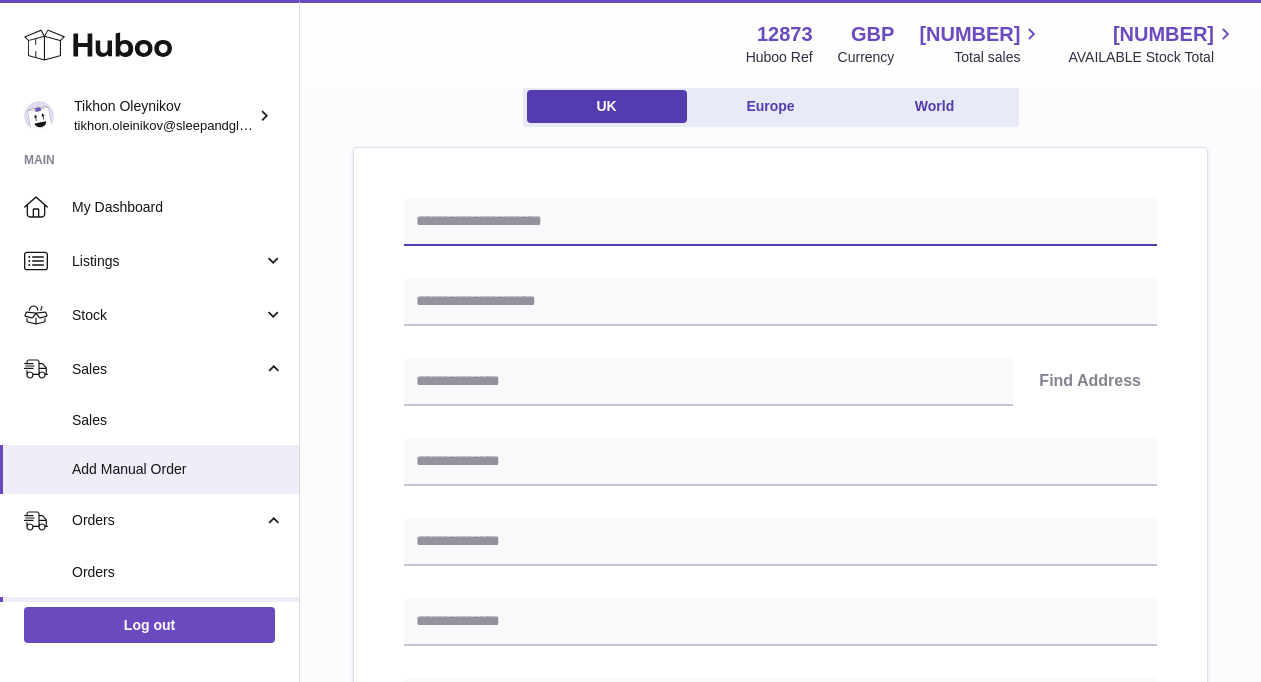 paste on "********" 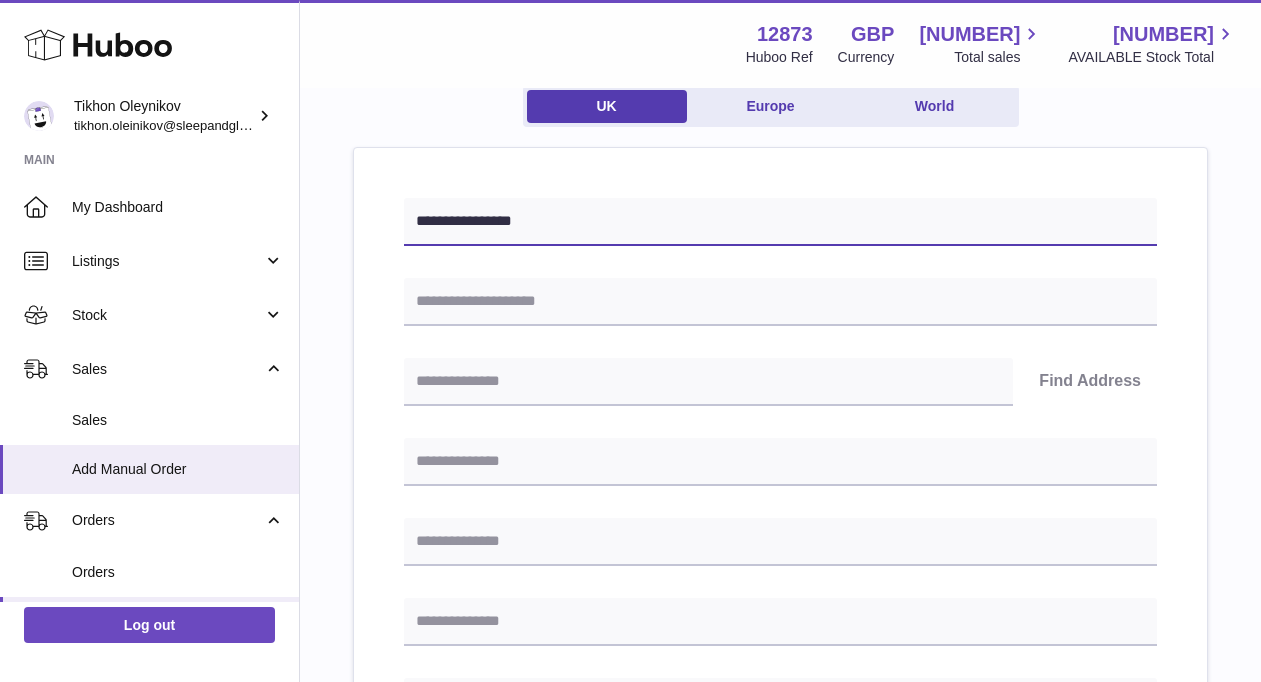 type on "**********" 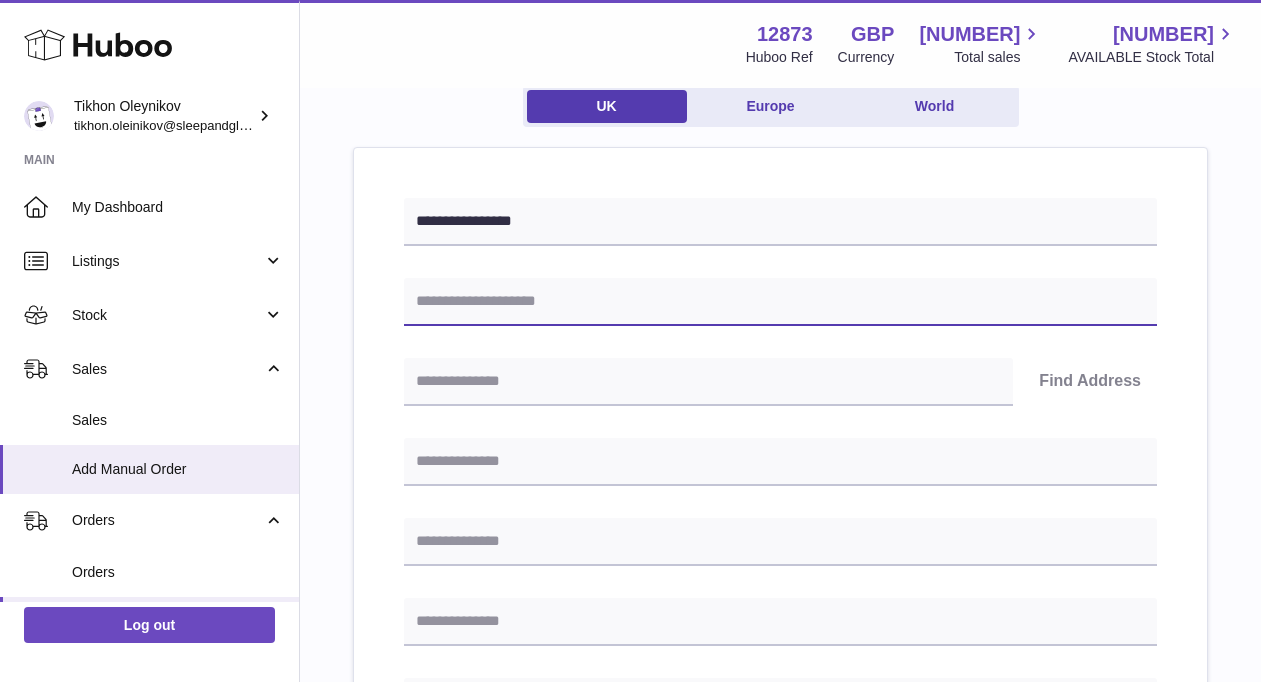 click at bounding box center (780, 302) 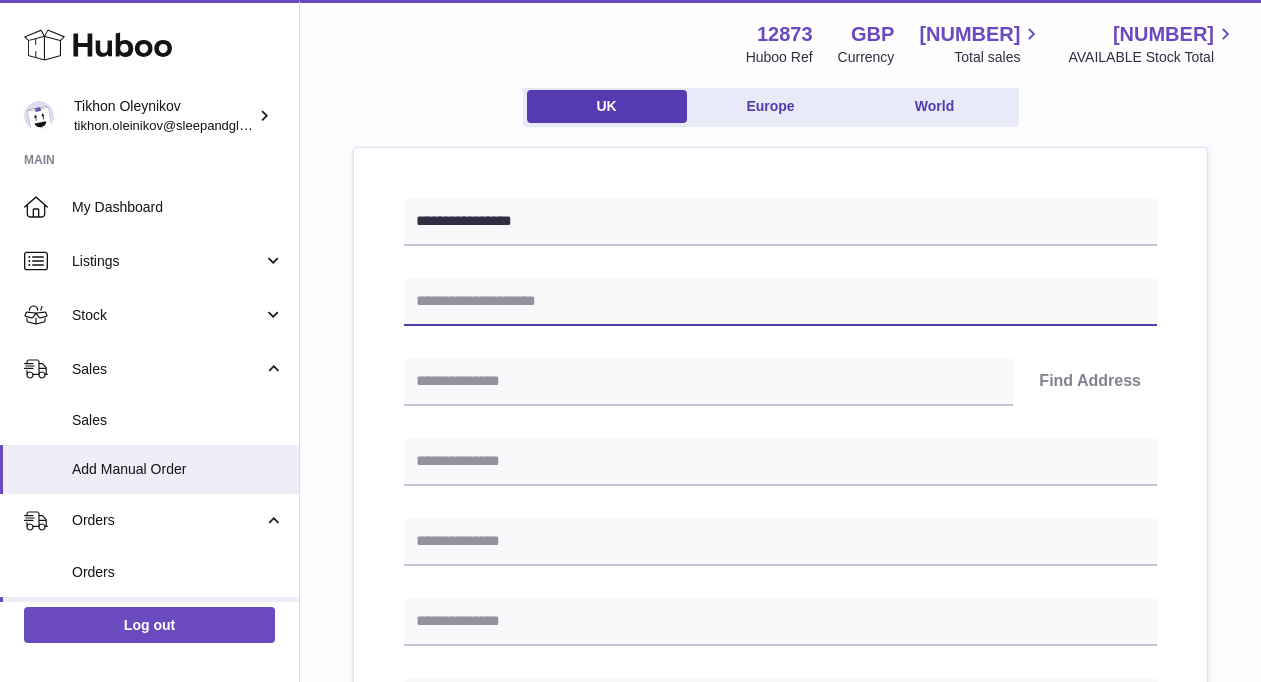paste on "**********" 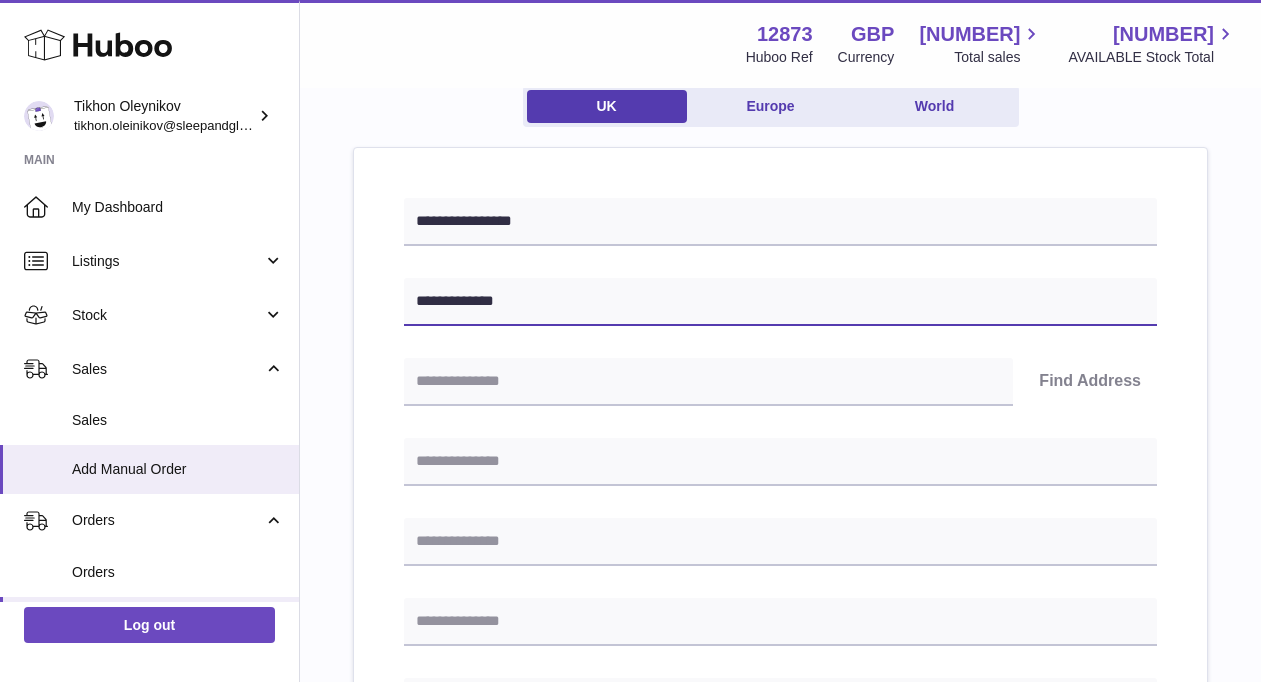 type on "**********" 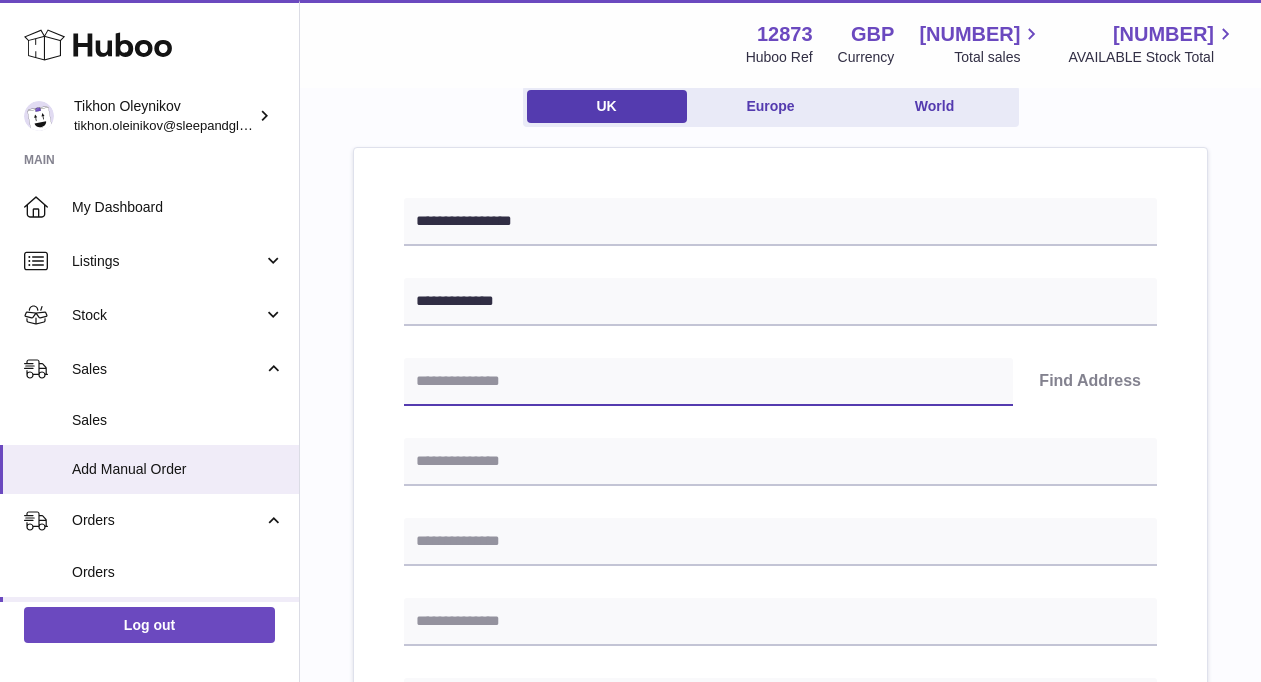 click at bounding box center (708, 382) 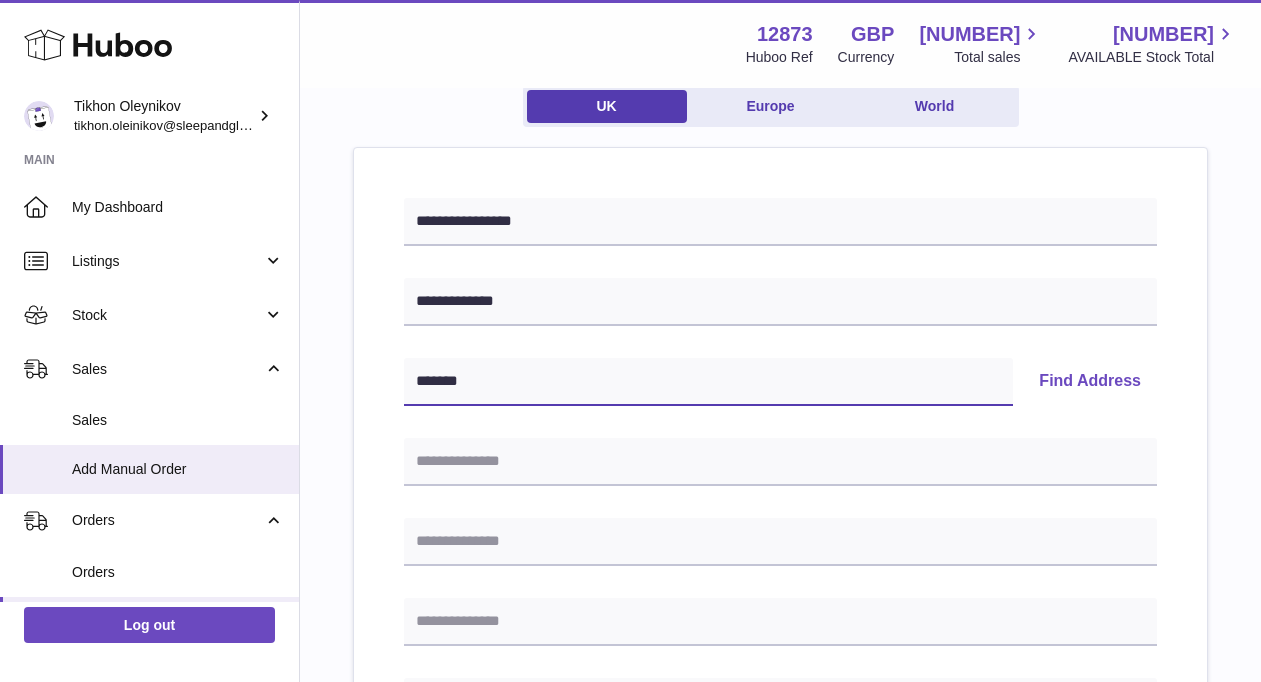 type on "*******" 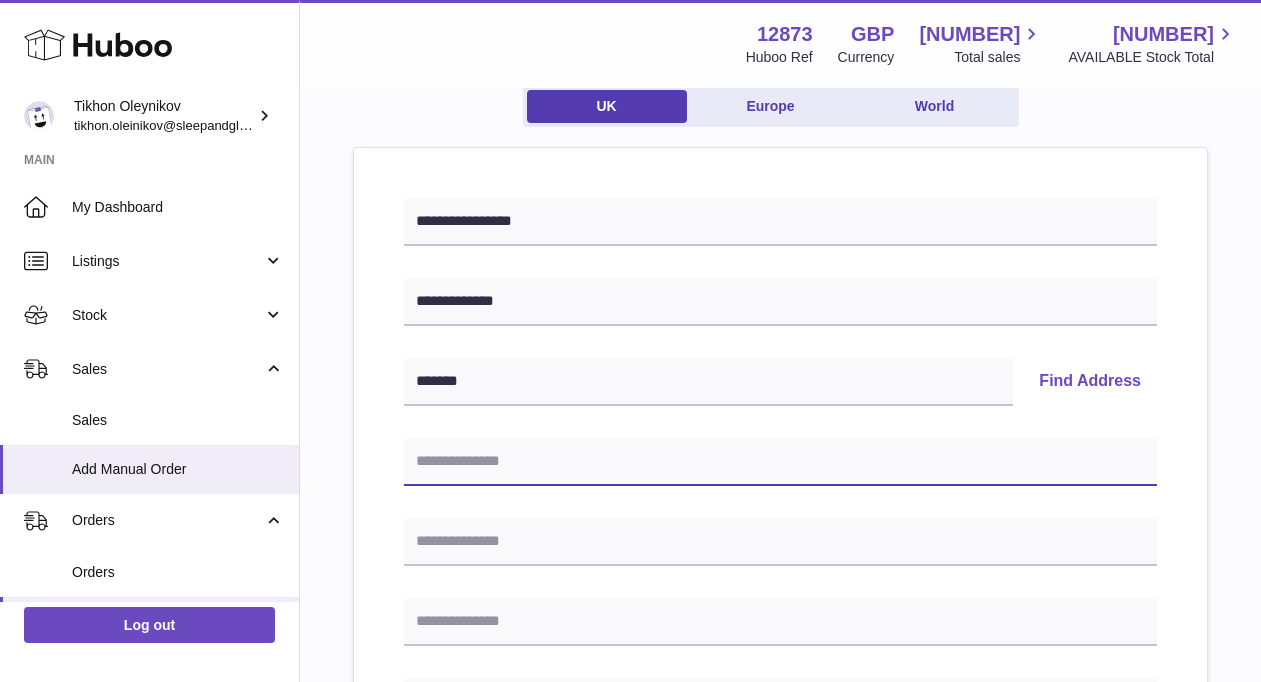 click at bounding box center (780, 462) 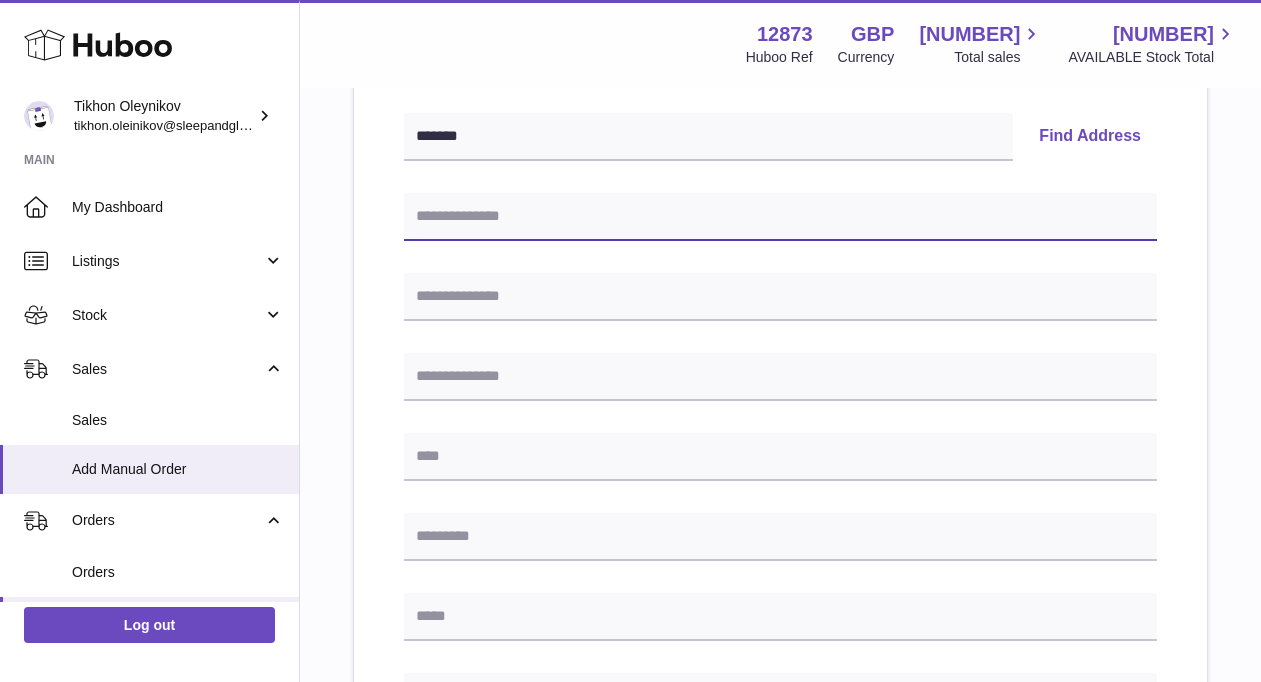 scroll, scrollTop: 341, scrollLeft: 0, axis: vertical 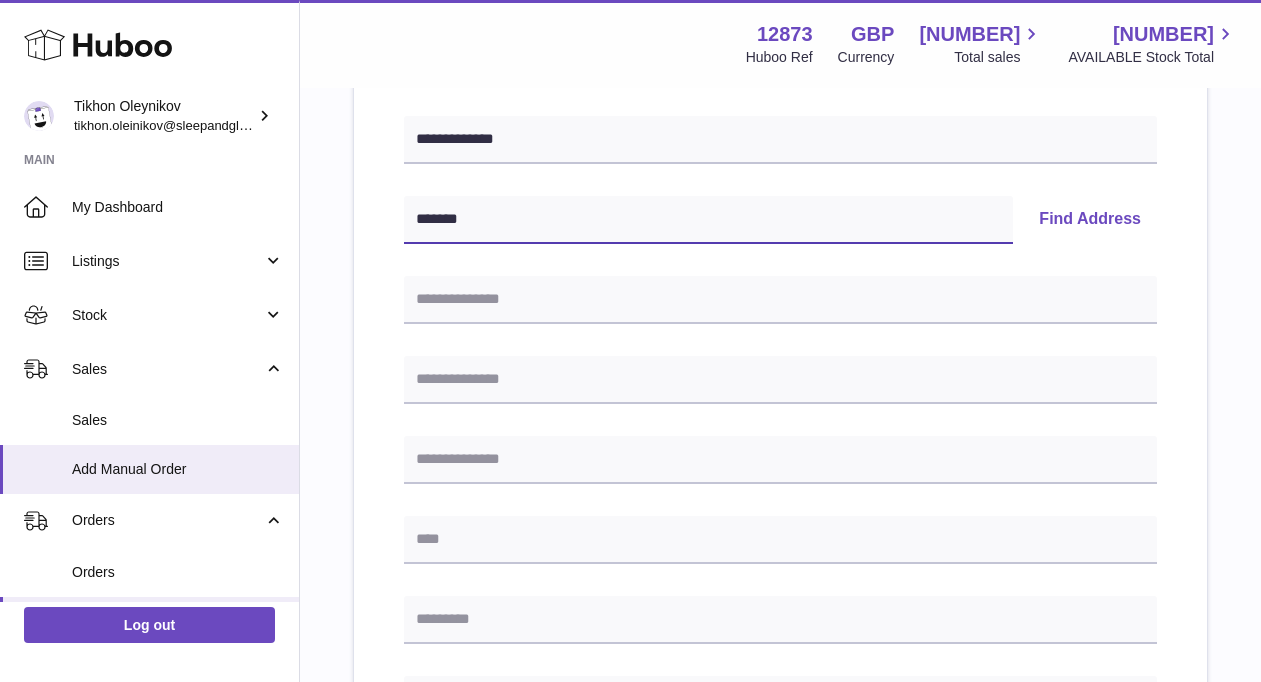 drag, startPoint x: 502, startPoint y: 221, endPoint x: 390, endPoint y: 214, distance: 112.21854 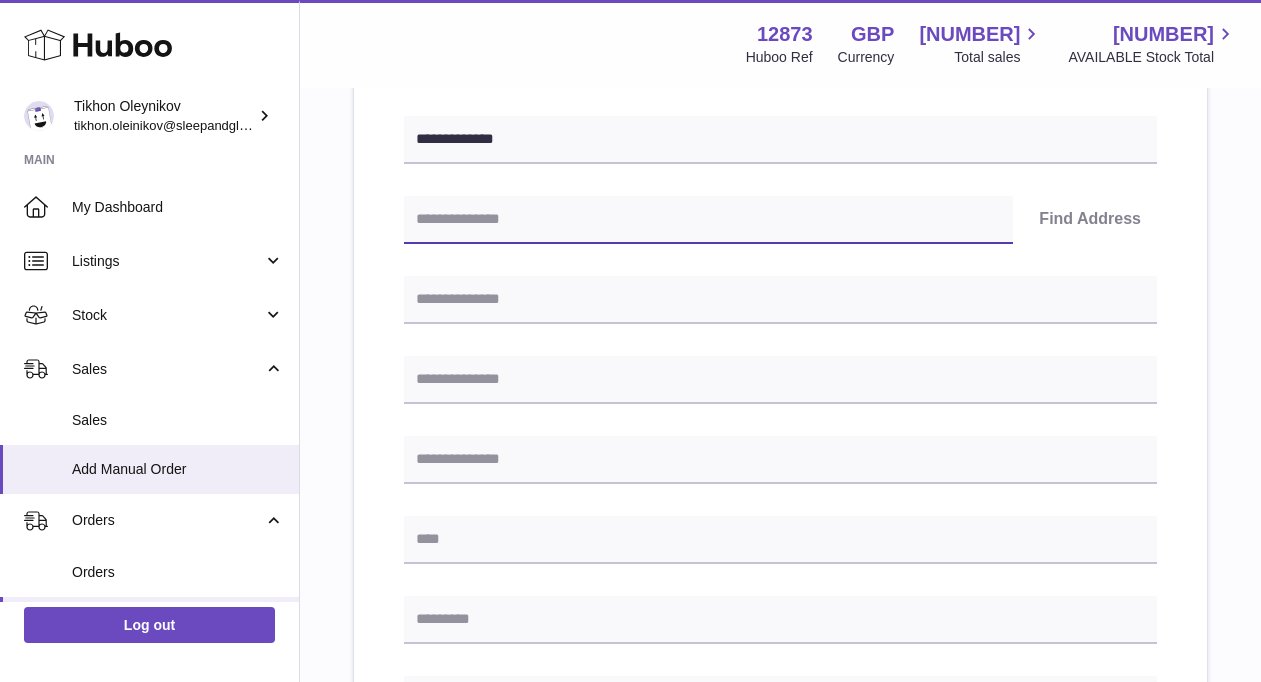 paste on "*******" 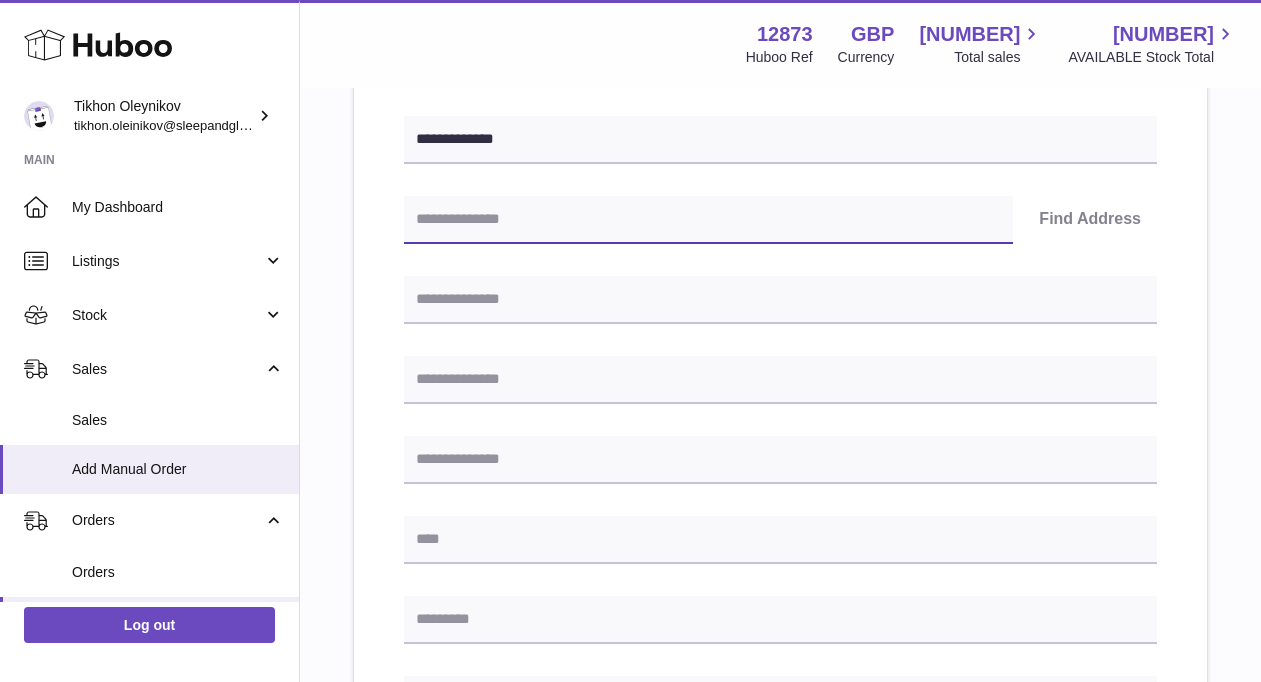 type on "*******" 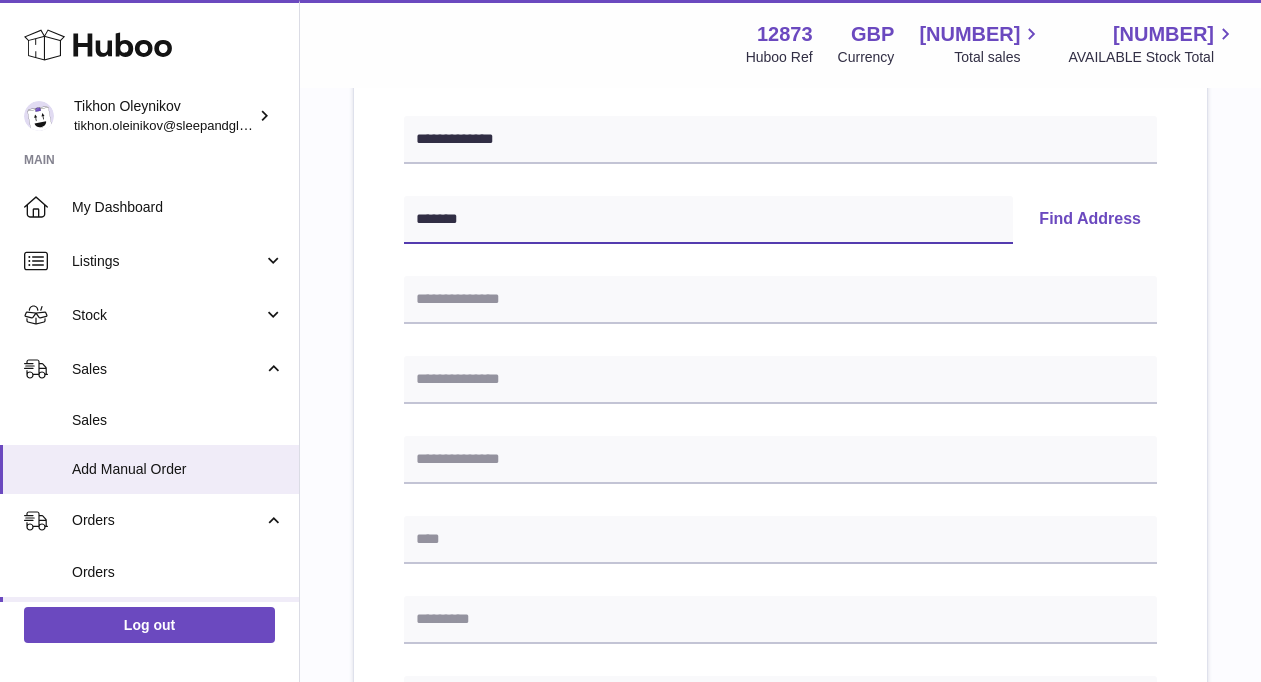 scroll, scrollTop: 447, scrollLeft: 0, axis: vertical 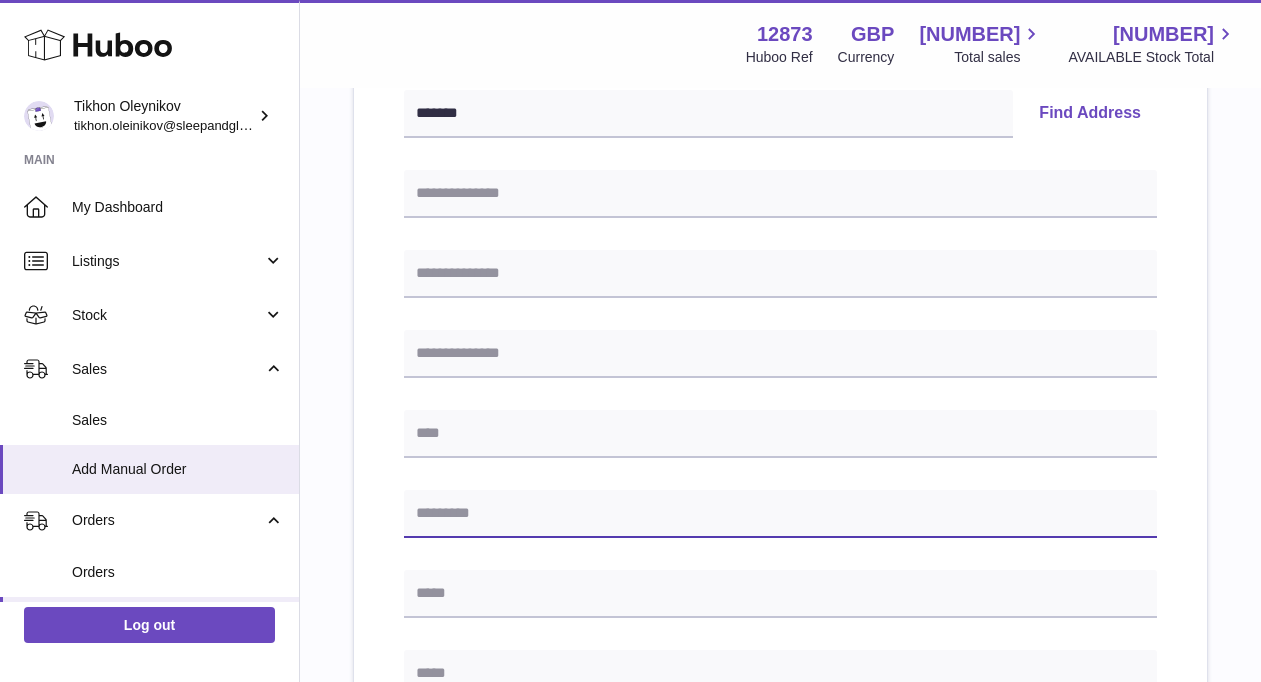 click at bounding box center (780, 514) 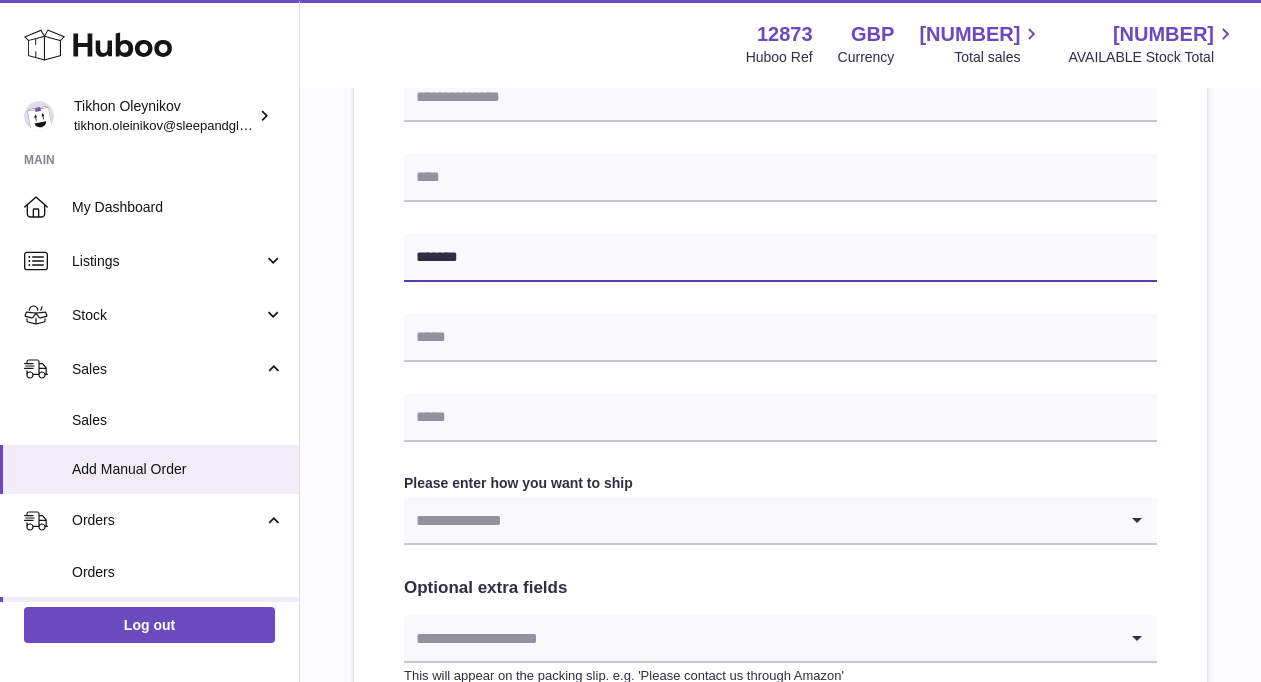 scroll, scrollTop: 712, scrollLeft: 0, axis: vertical 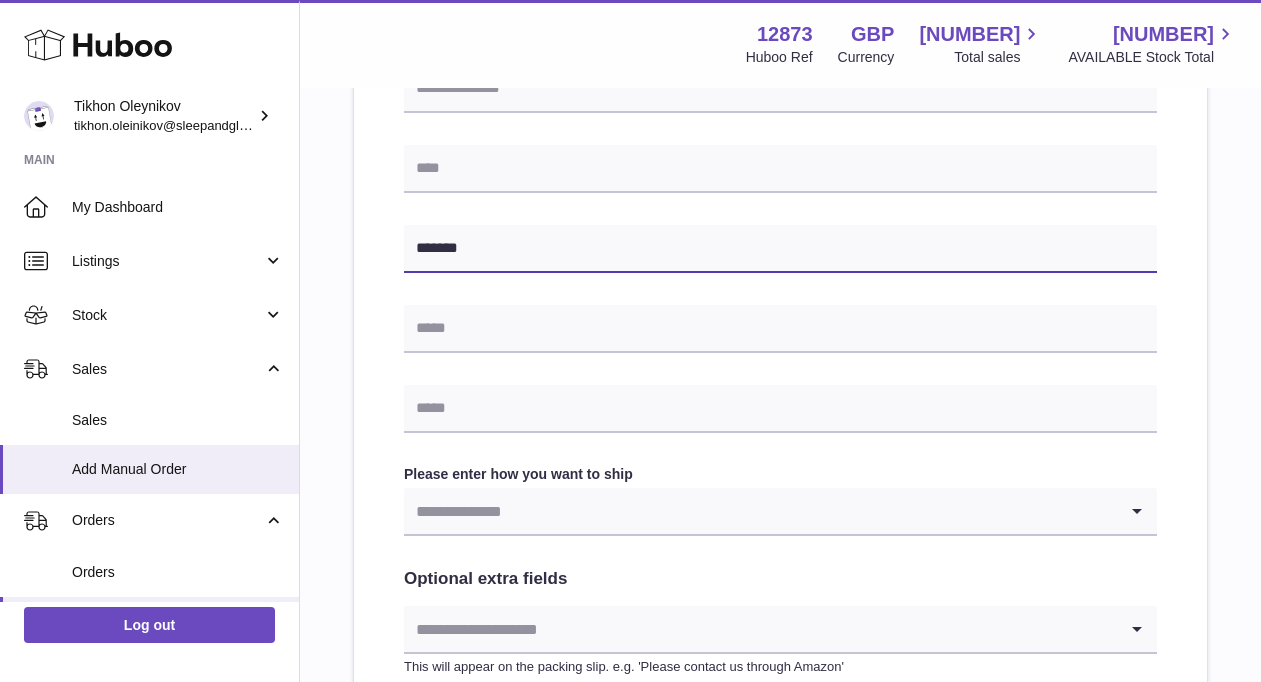 type on "*******" 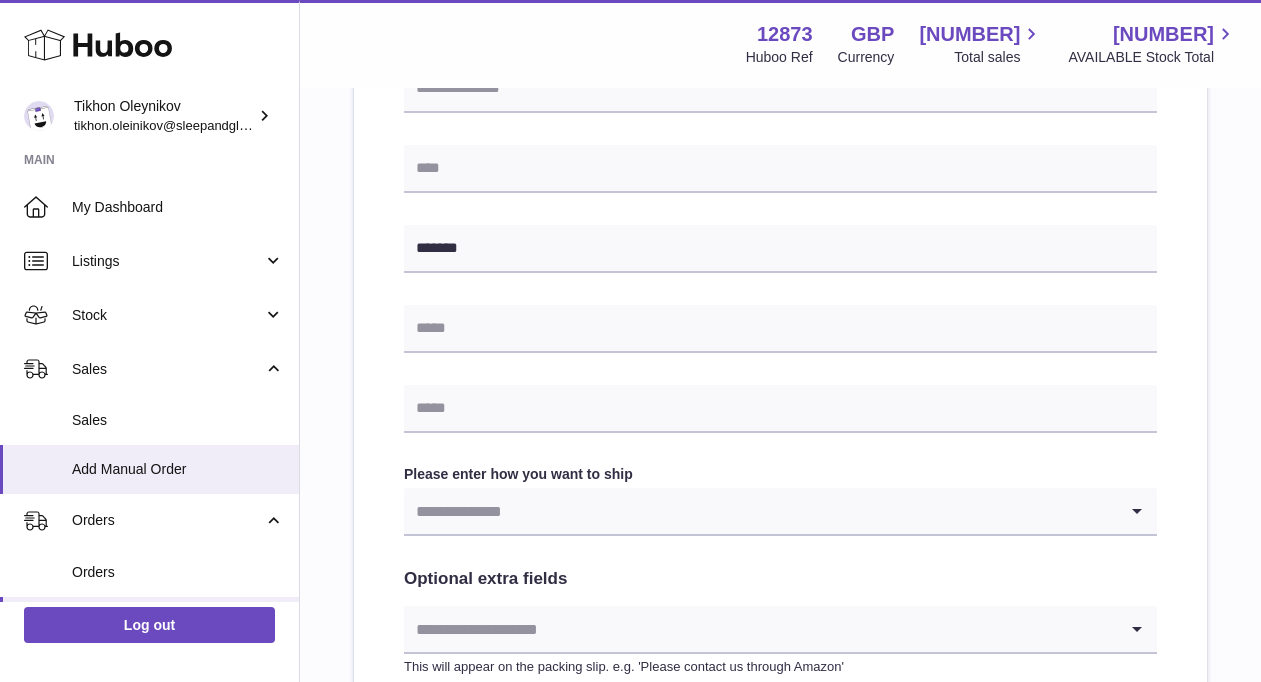 click at bounding box center [760, 511] 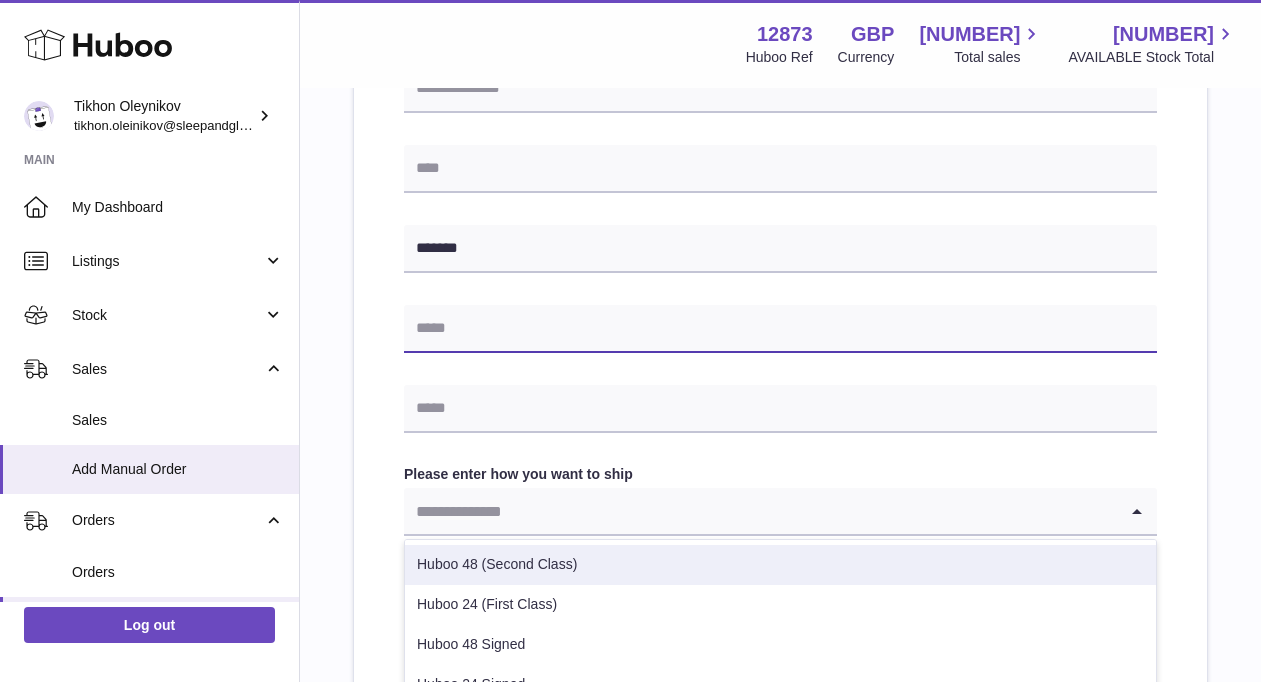 click at bounding box center (780, 329) 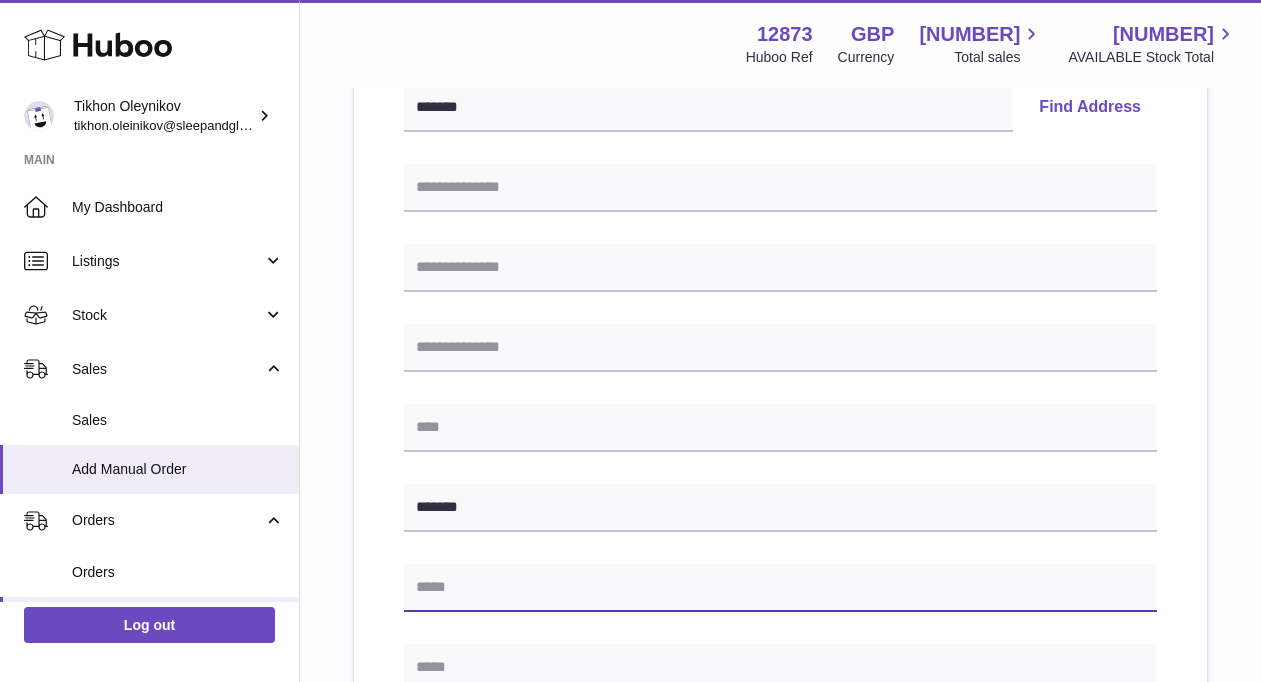 scroll, scrollTop: 474, scrollLeft: 0, axis: vertical 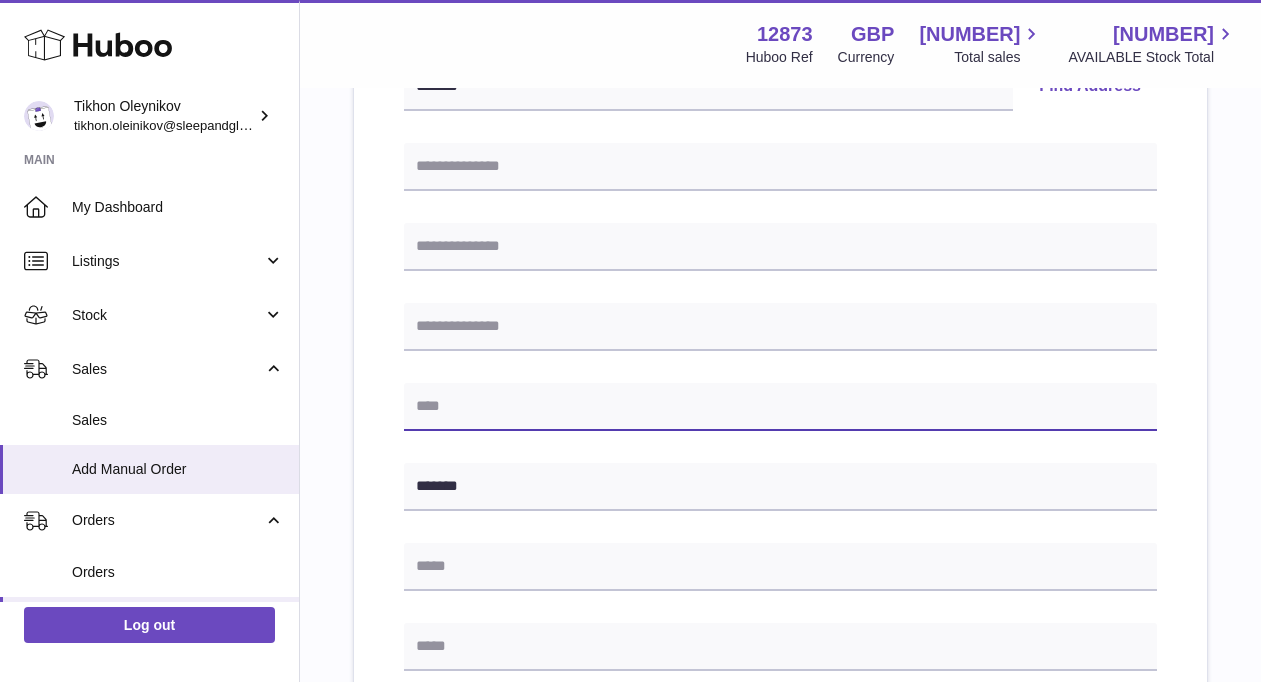 click at bounding box center [780, 407] 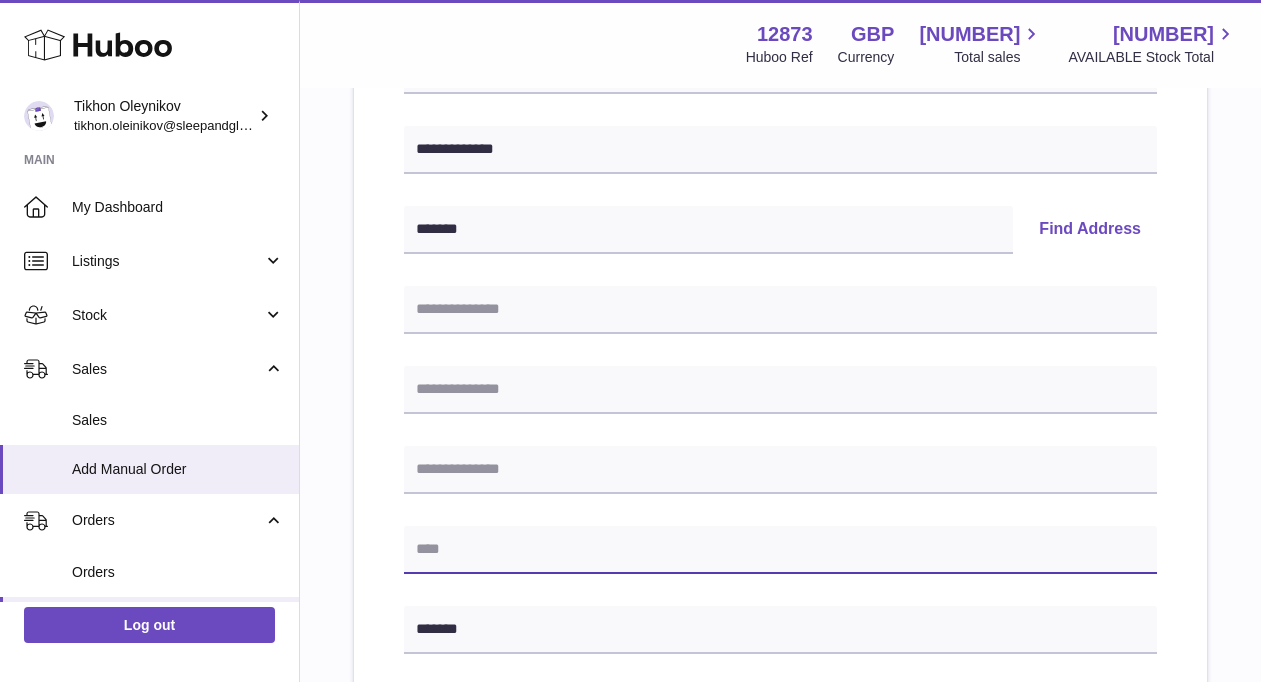 scroll, scrollTop: 324, scrollLeft: 0, axis: vertical 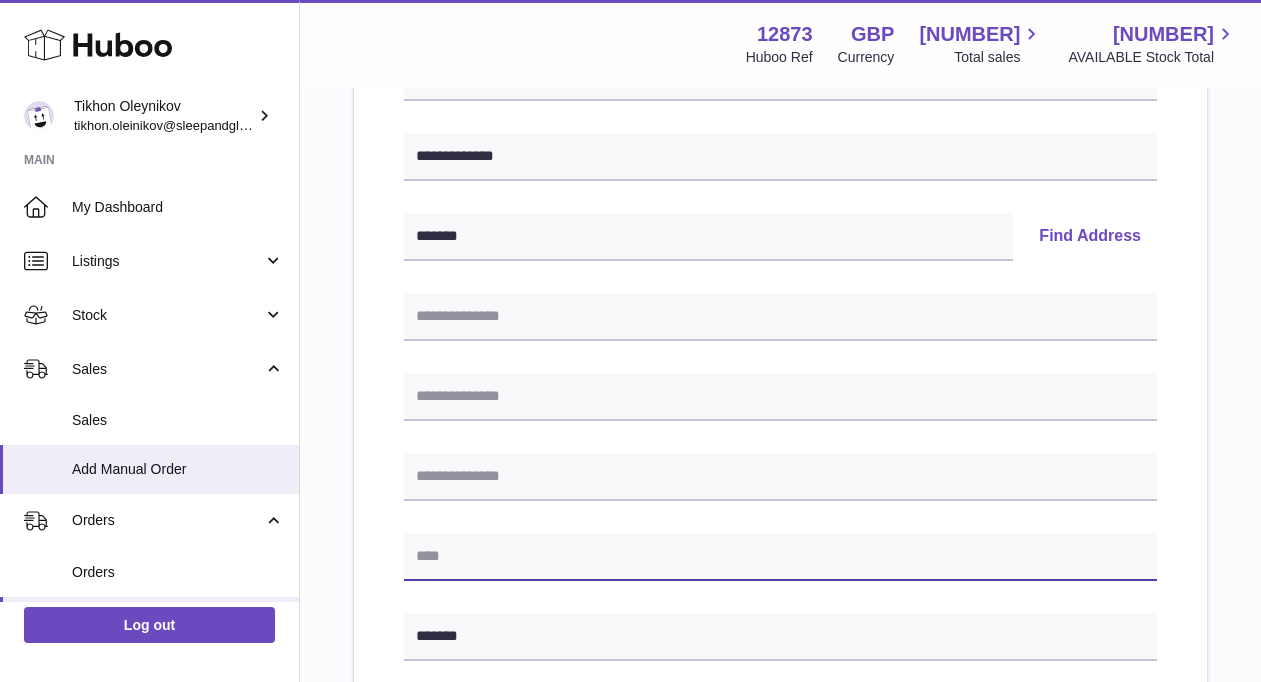 paste on "**********" 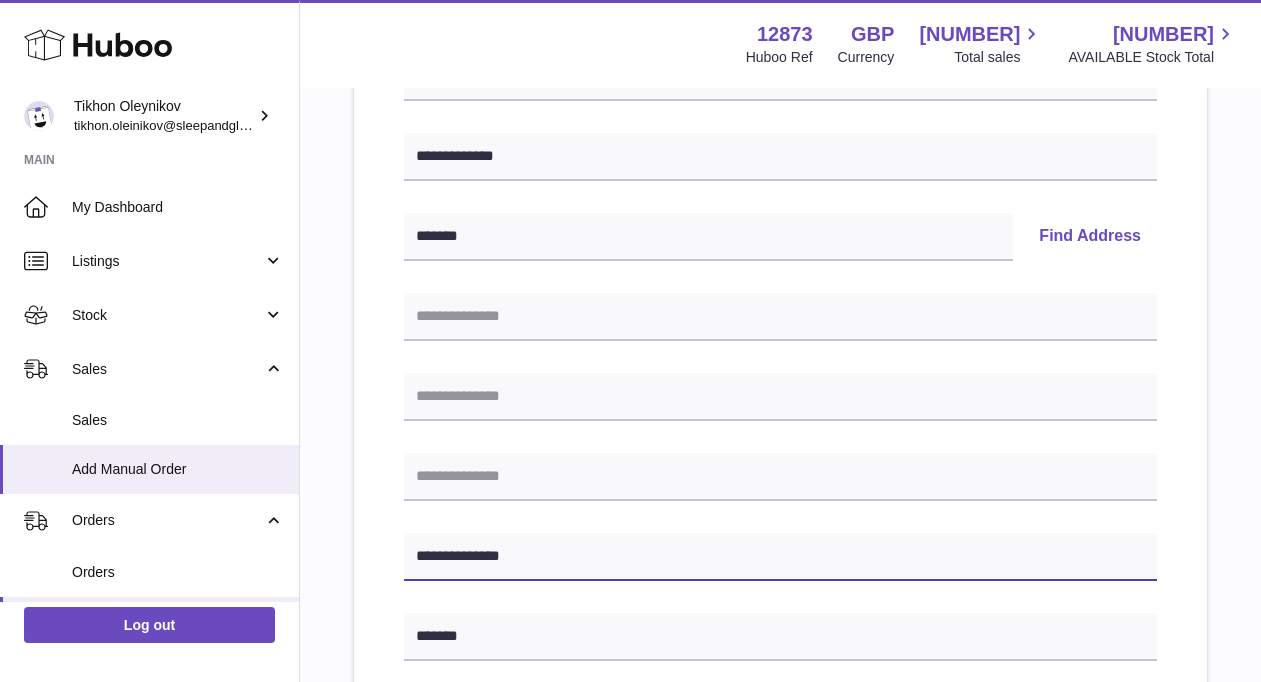 type on "**********" 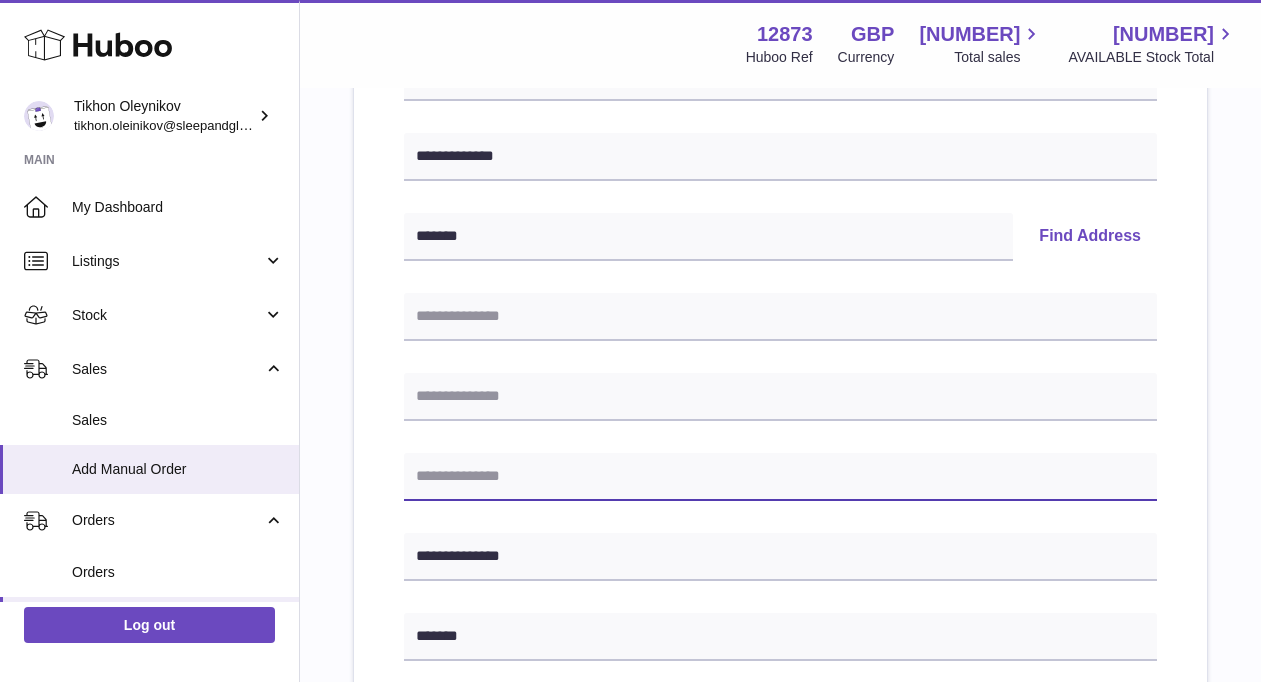 click at bounding box center [780, 477] 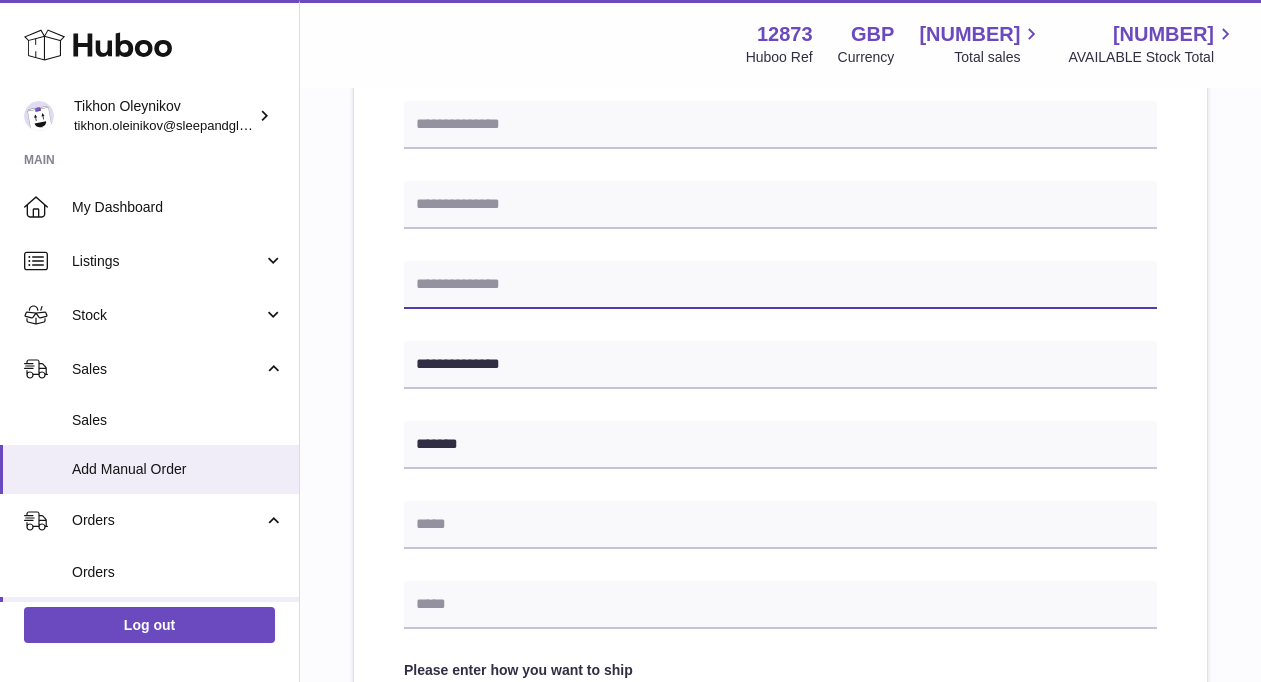 scroll, scrollTop: 522, scrollLeft: 0, axis: vertical 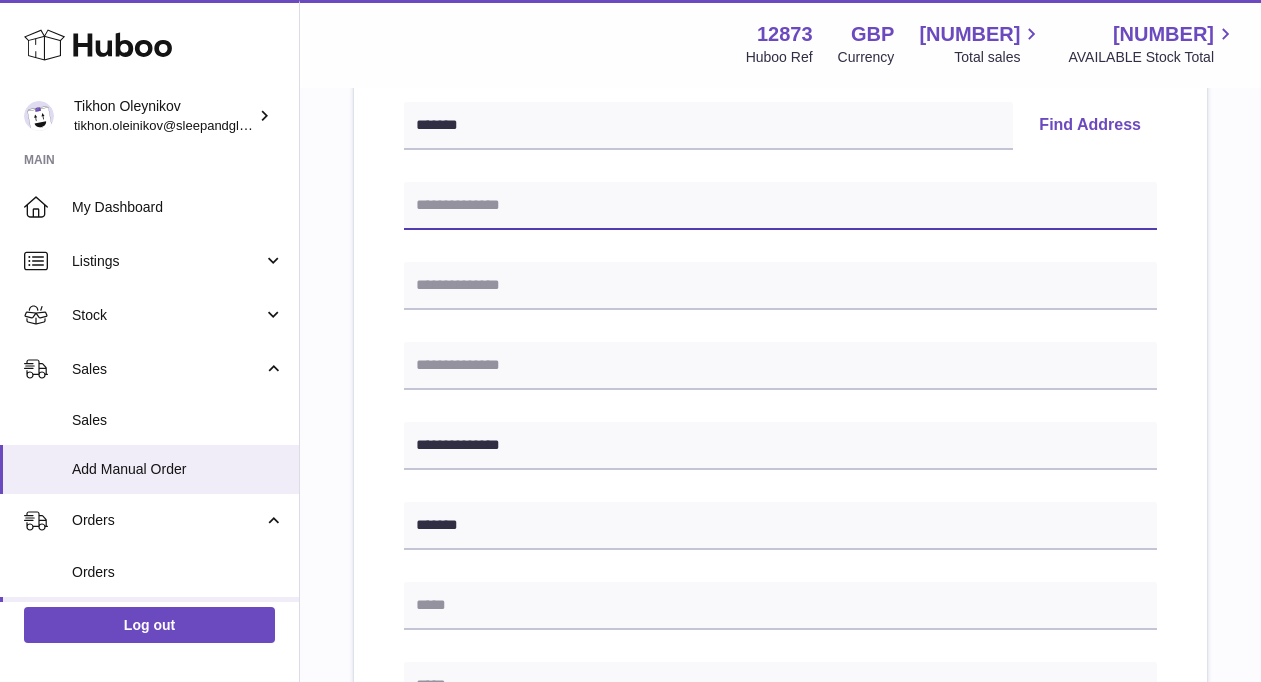 click at bounding box center [780, 206] 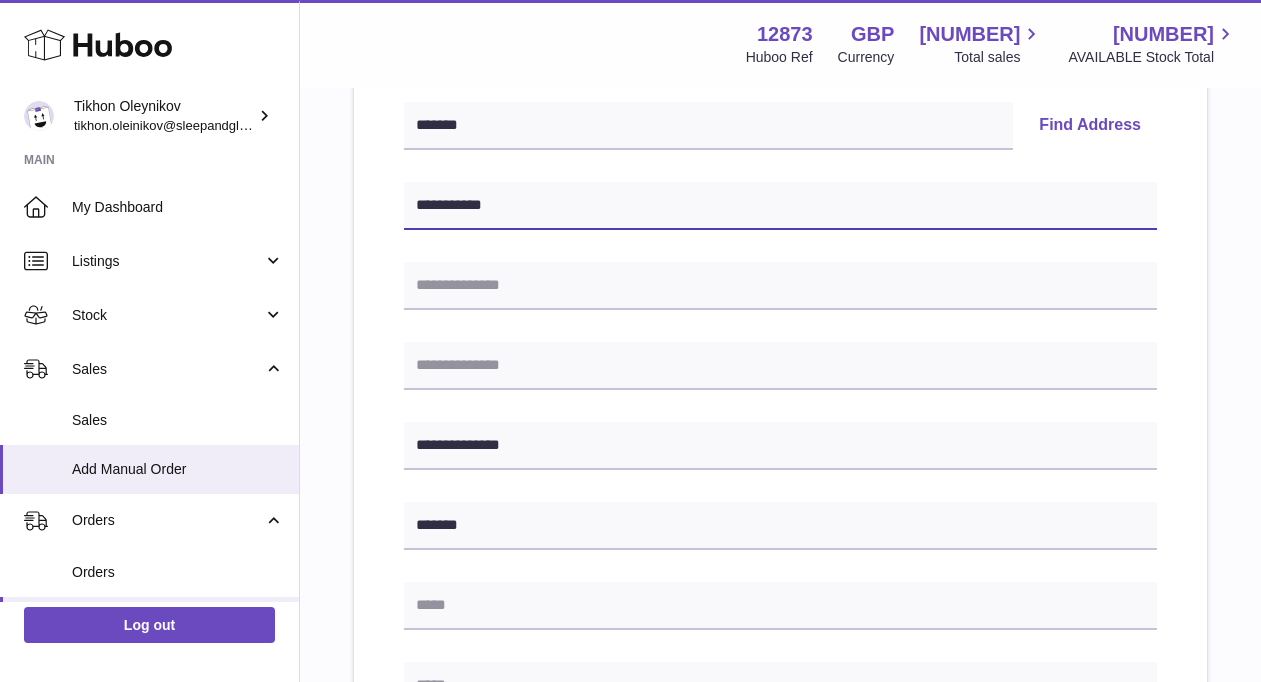 type on "**********" 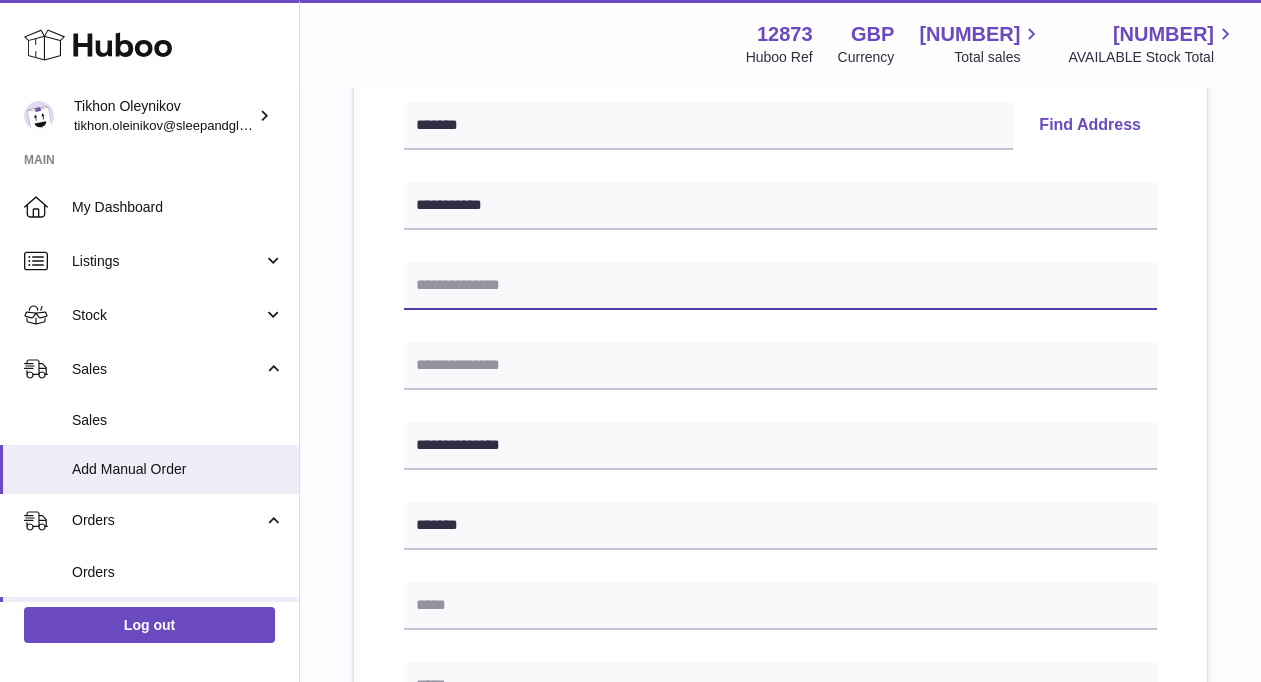 click at bounding box center (780, 286) 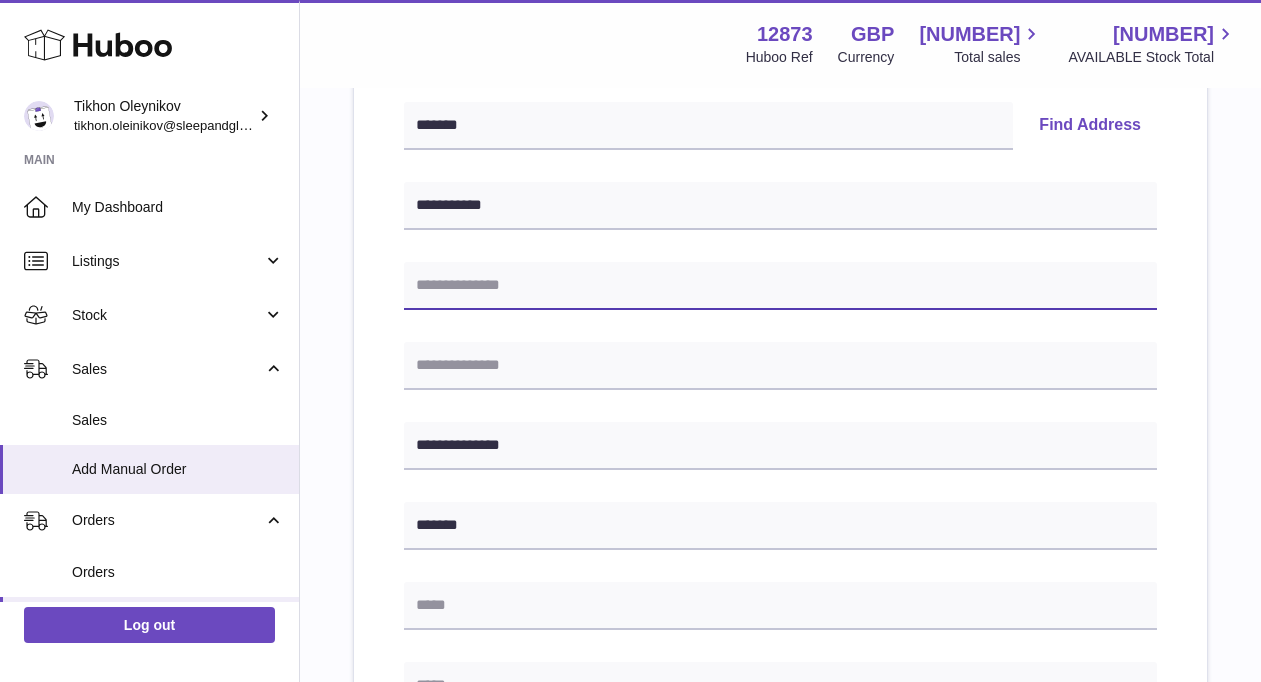 paste on "**********" 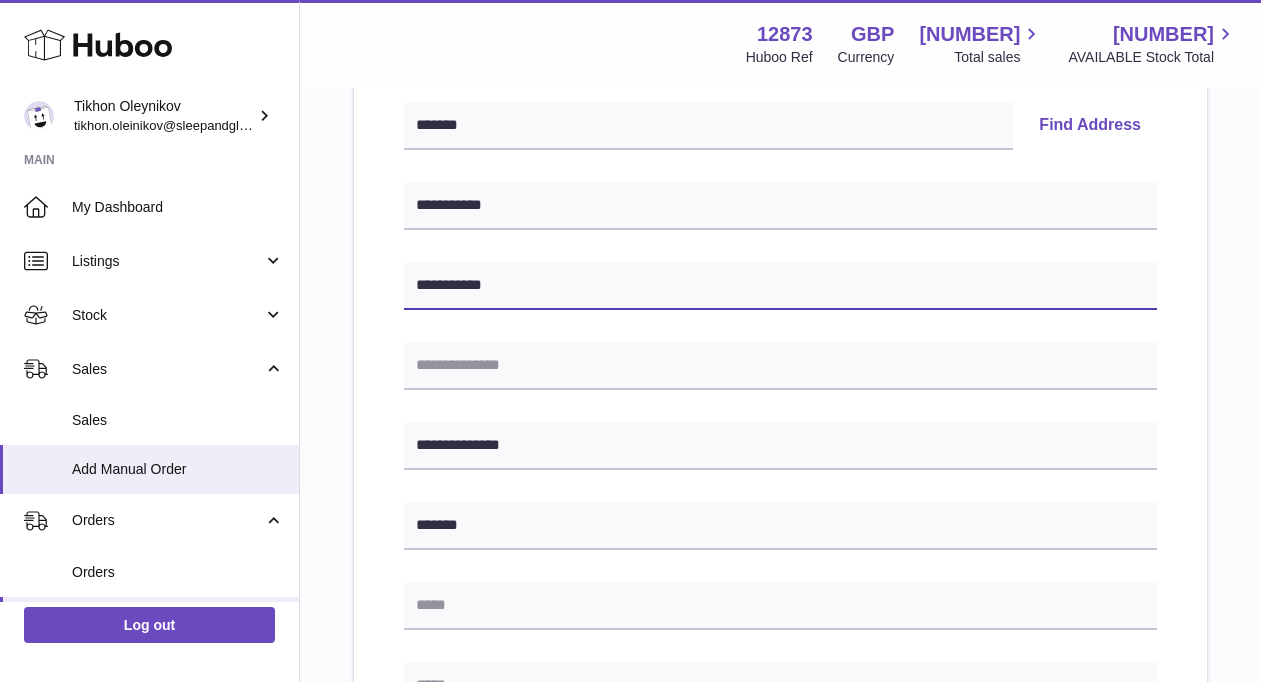 type on "**********" 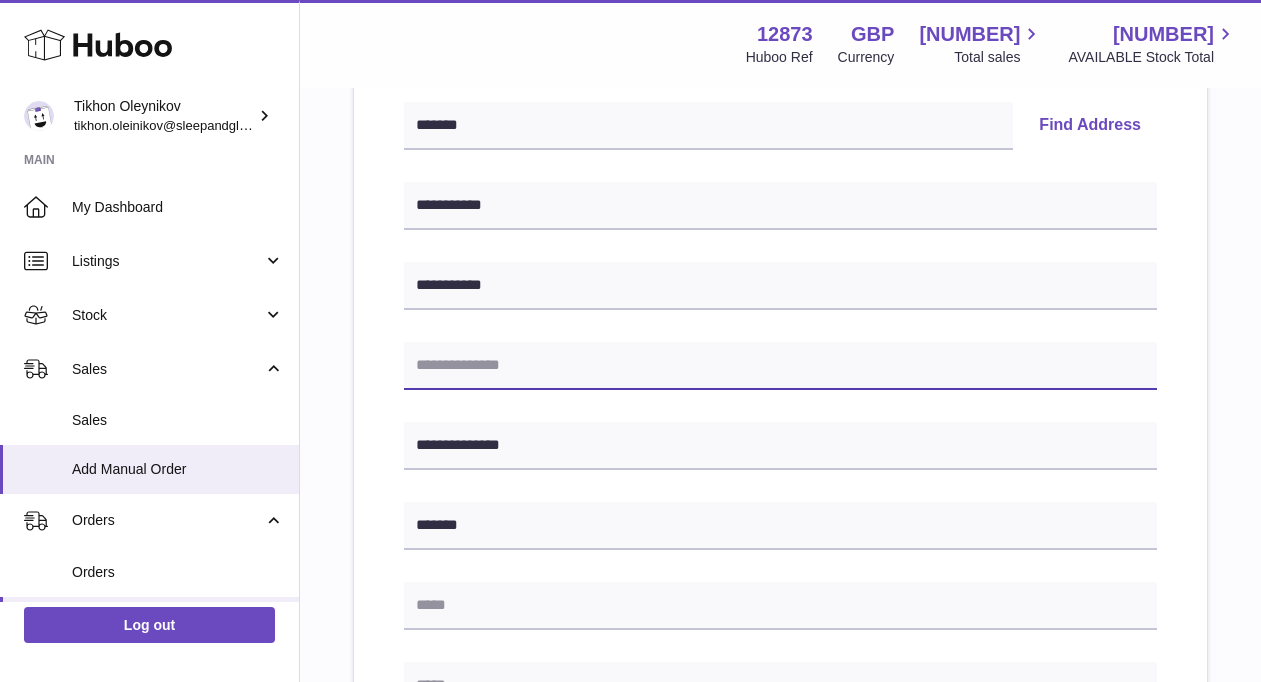click at bounding box center [780, 366] 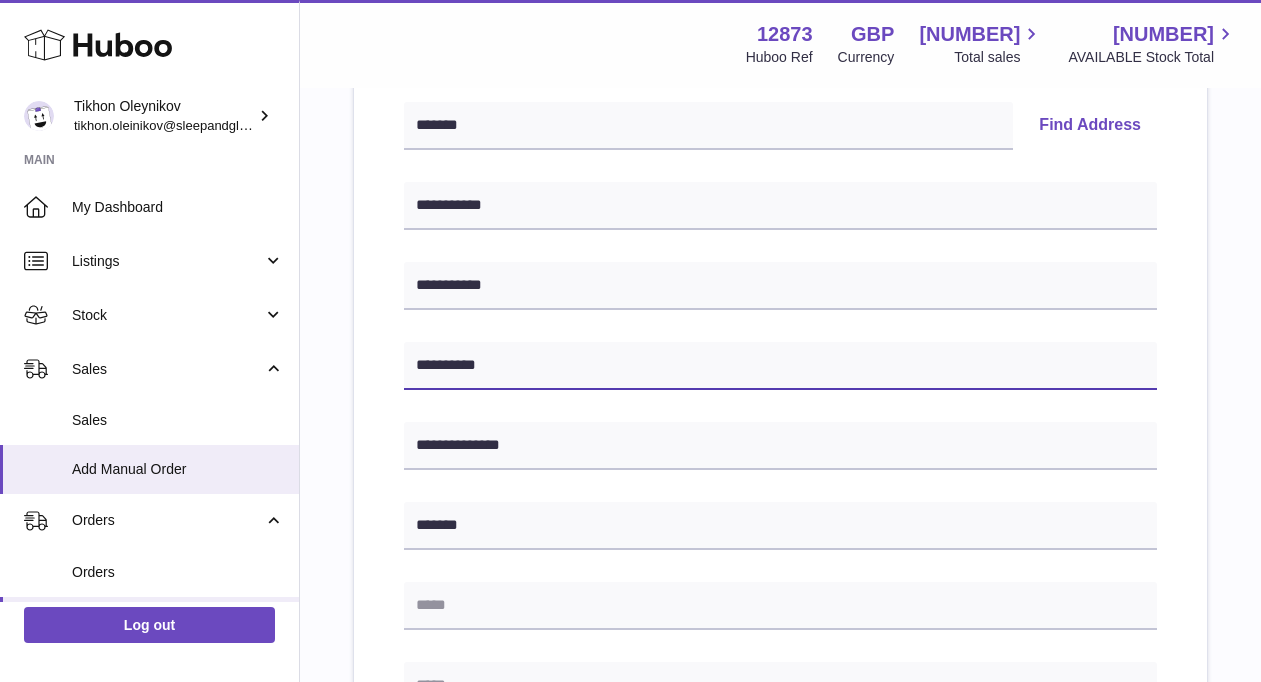 type on "**********" 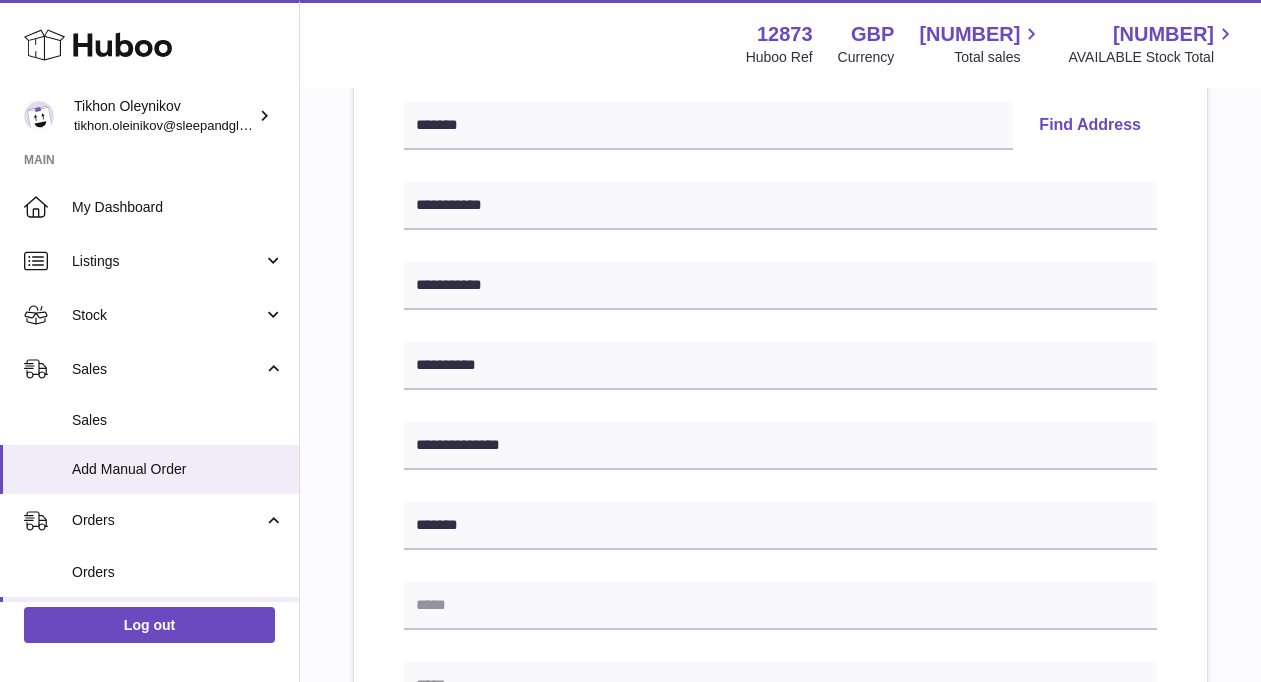 click on "**********" at bounding box center (780, 487) 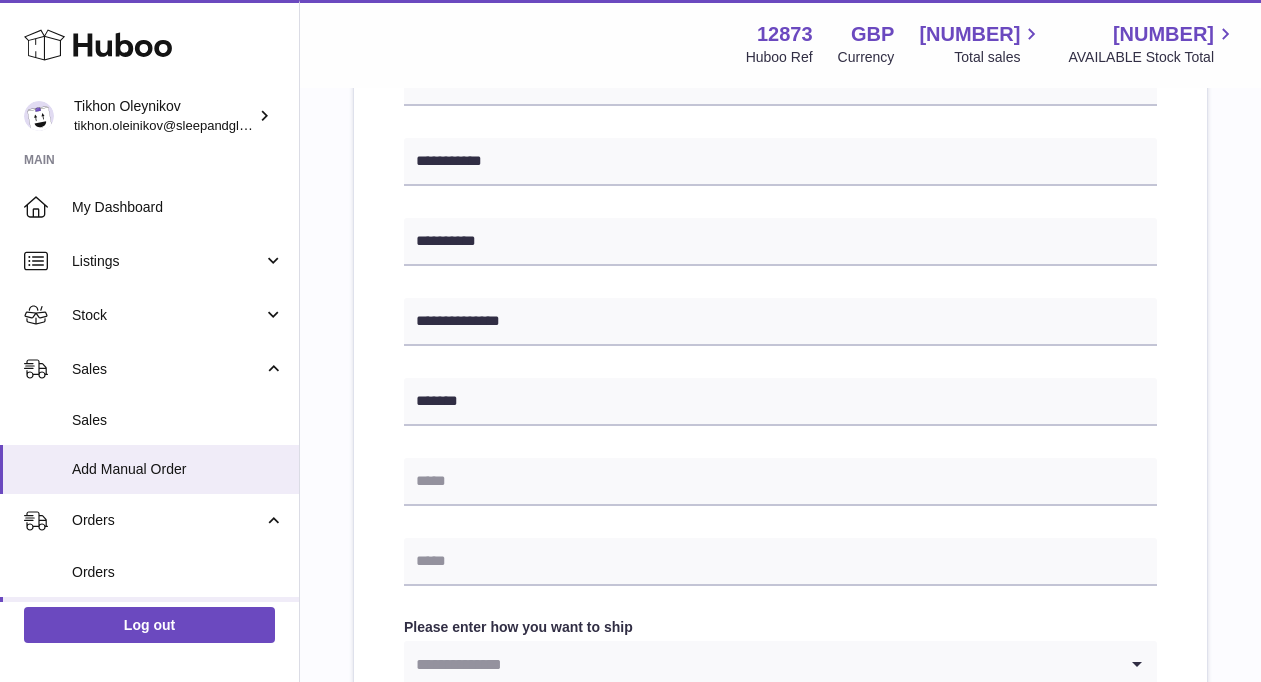scroll, scrollTop: 642, scrollLeft: 0, axis: vertical 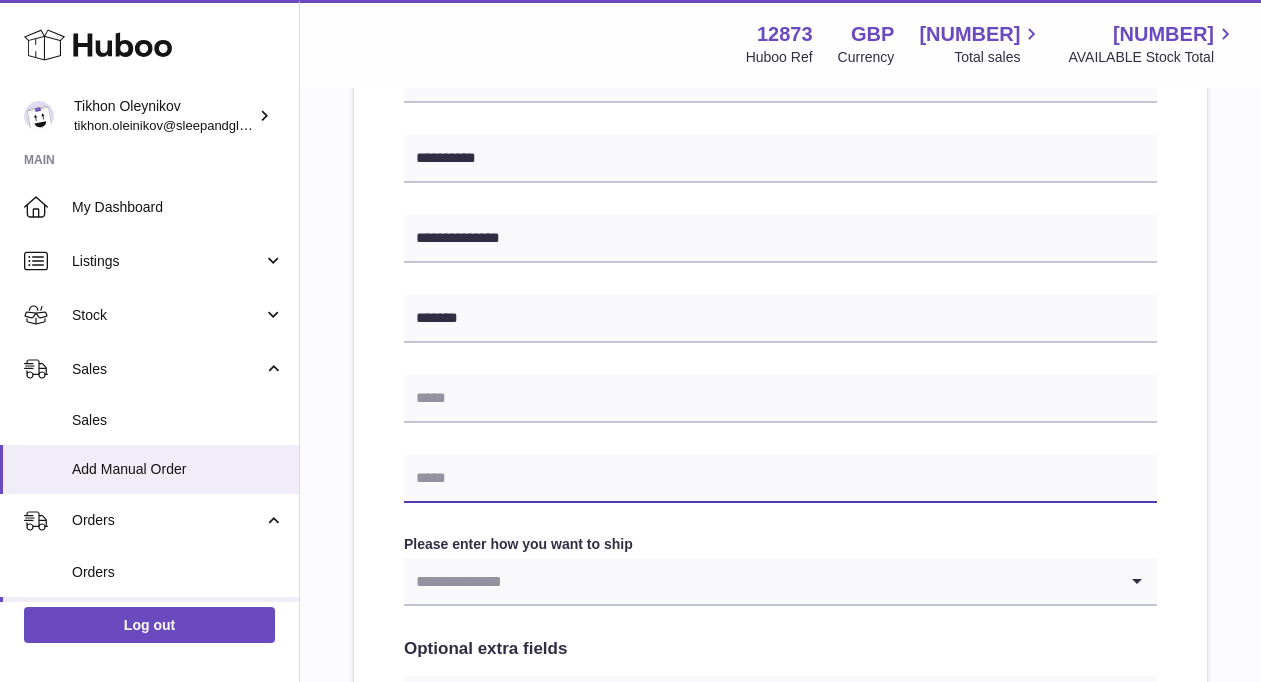 click at bounding box center (780, 479) 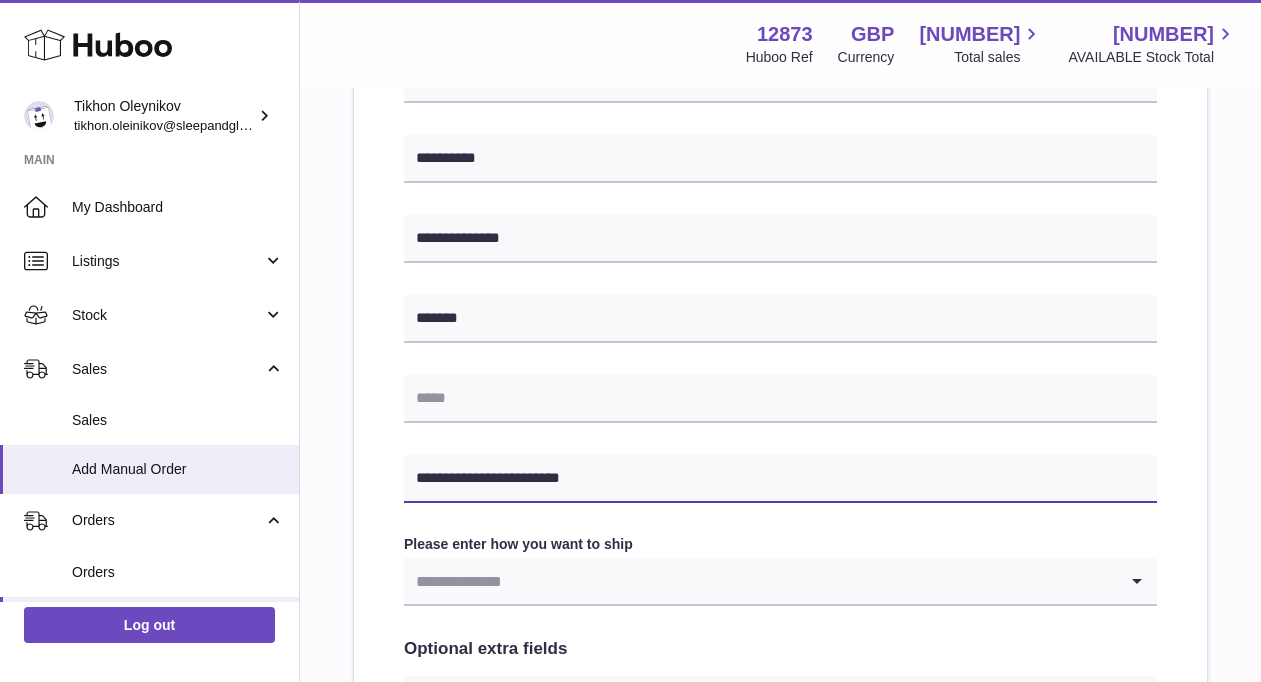 type on "**********" 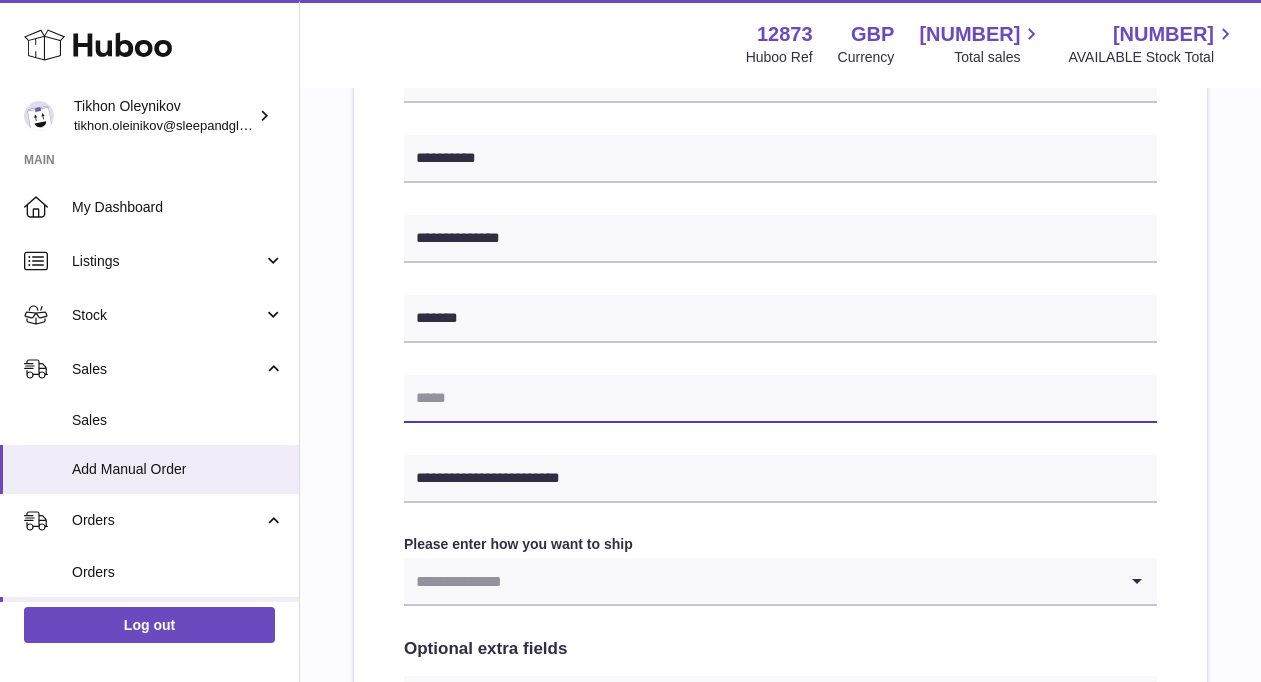 click at bounding box center [780, 399] 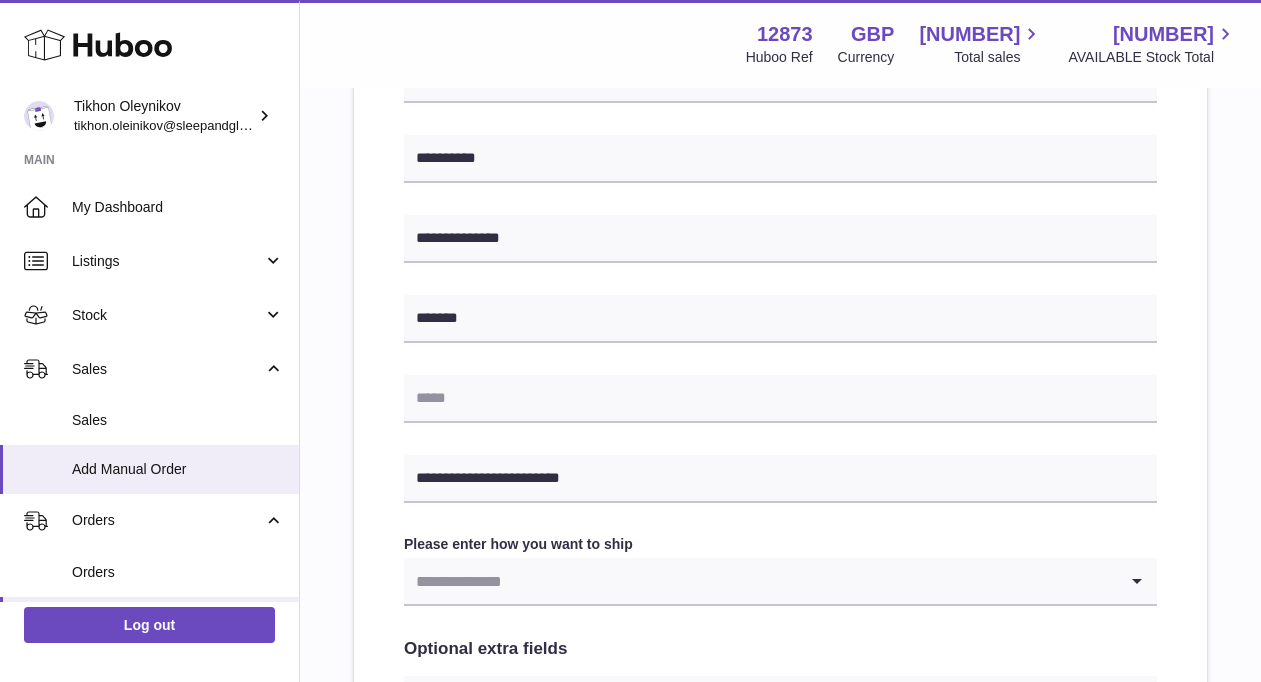 click at bounding box center (760, 581) 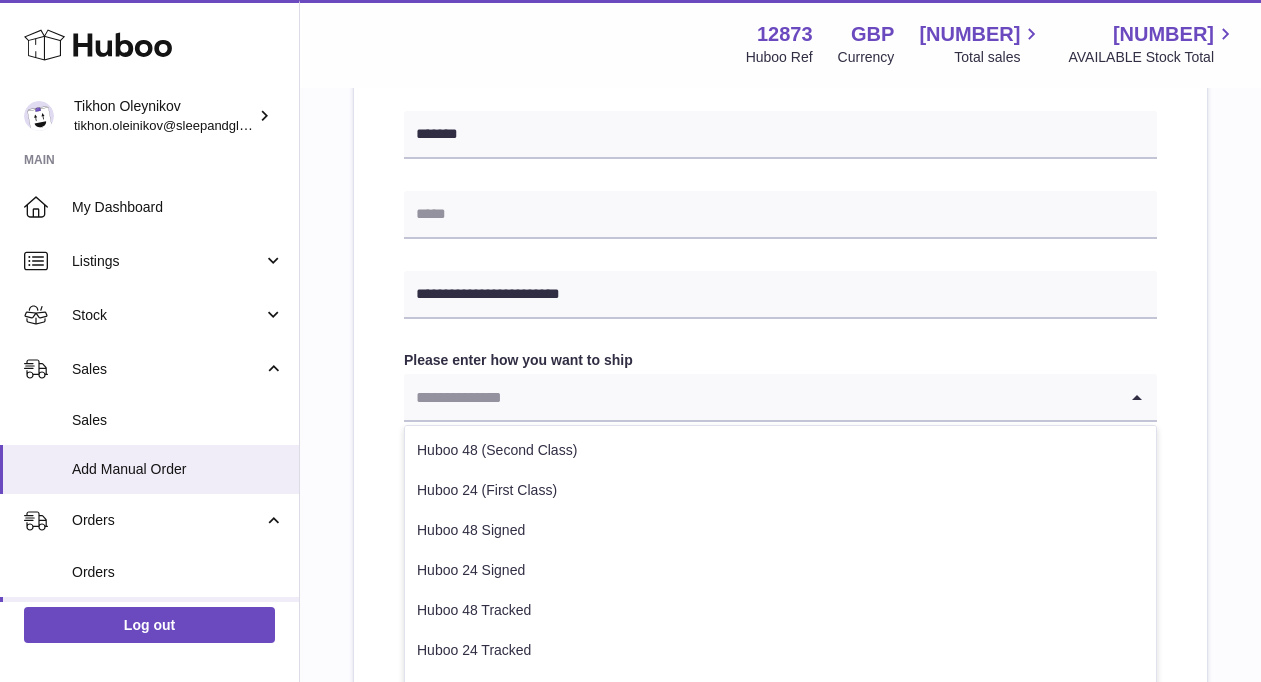 scroll, scrollTop: 831, scrollLeft: 0, axis: vertical 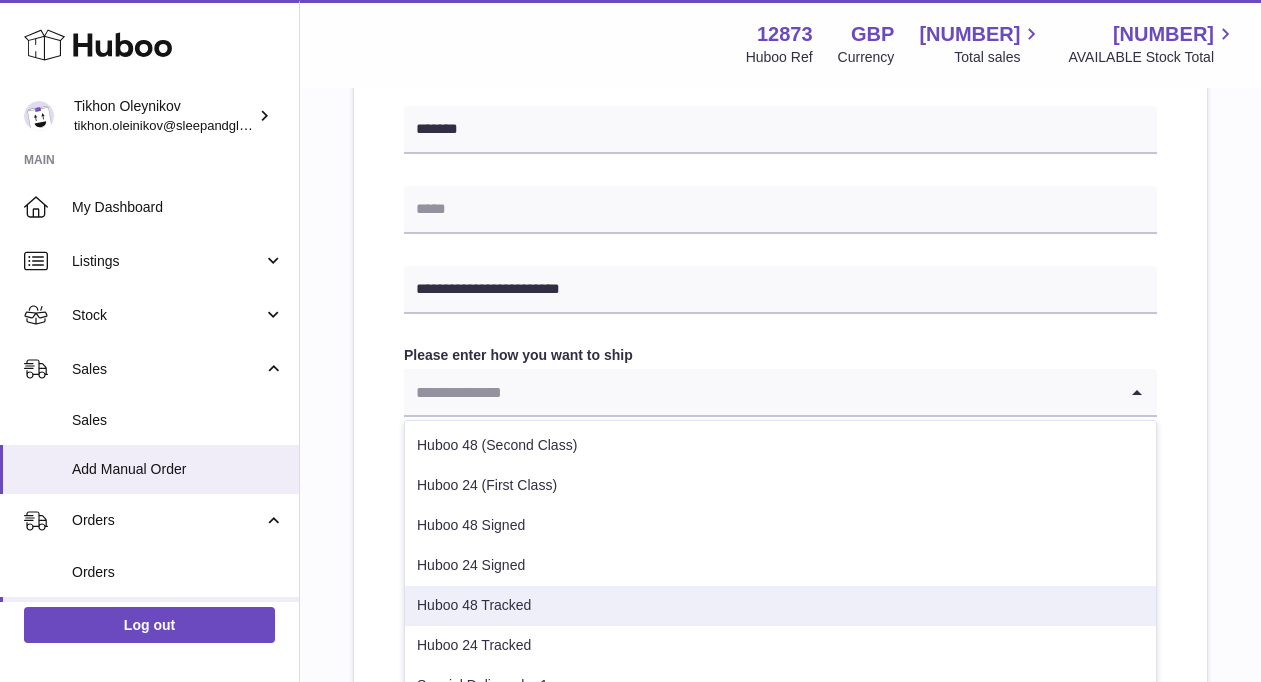 click on "Huboo 48 Tracked" at bounding box center (780, 606) 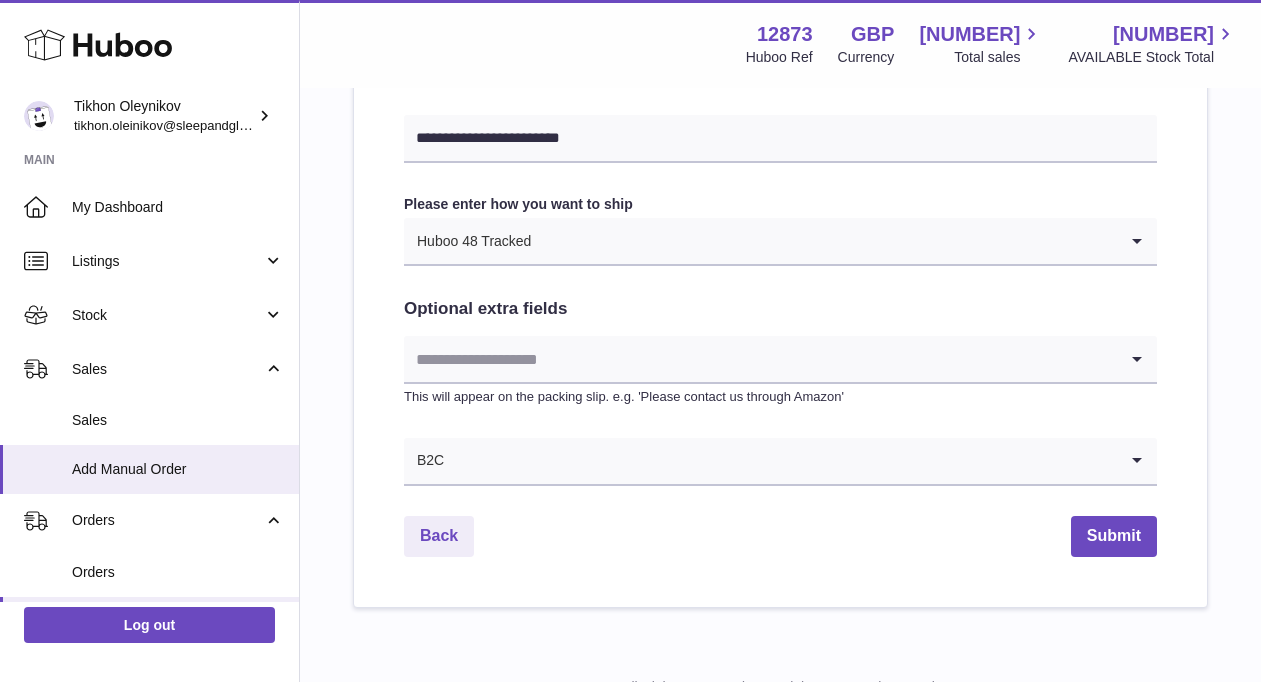scroll, scrollTop: 996, scrollLeft: 0, axis: vertical 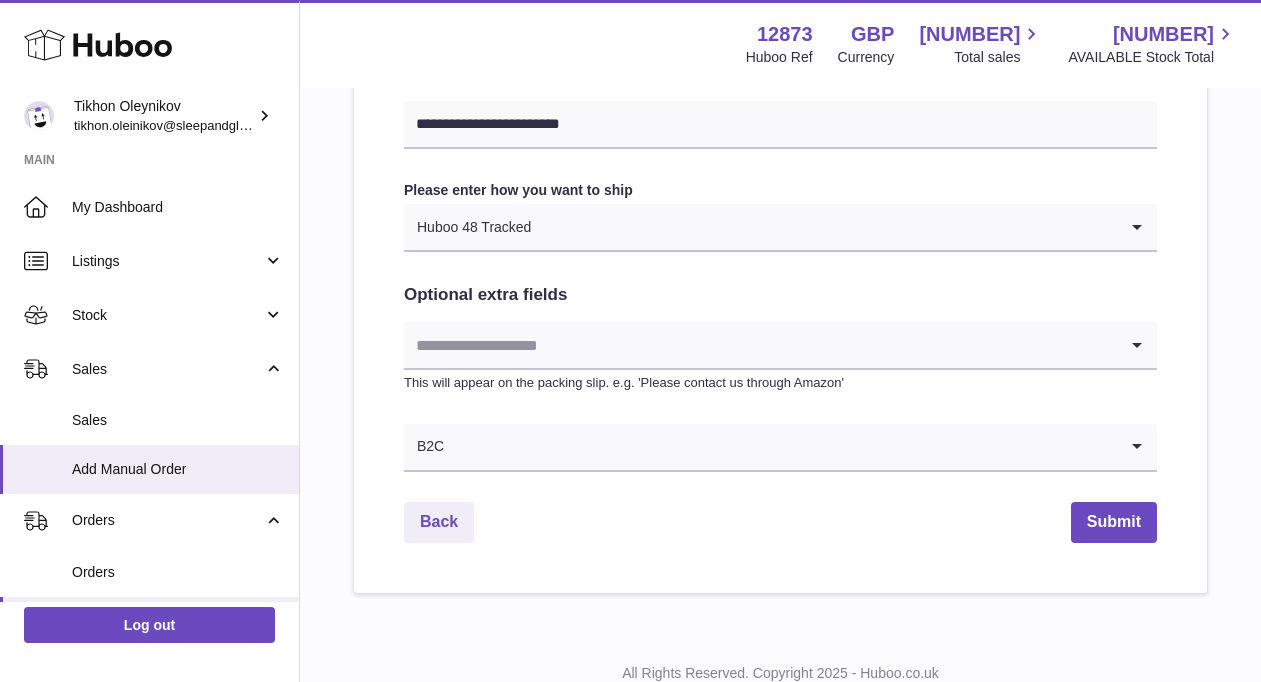 click 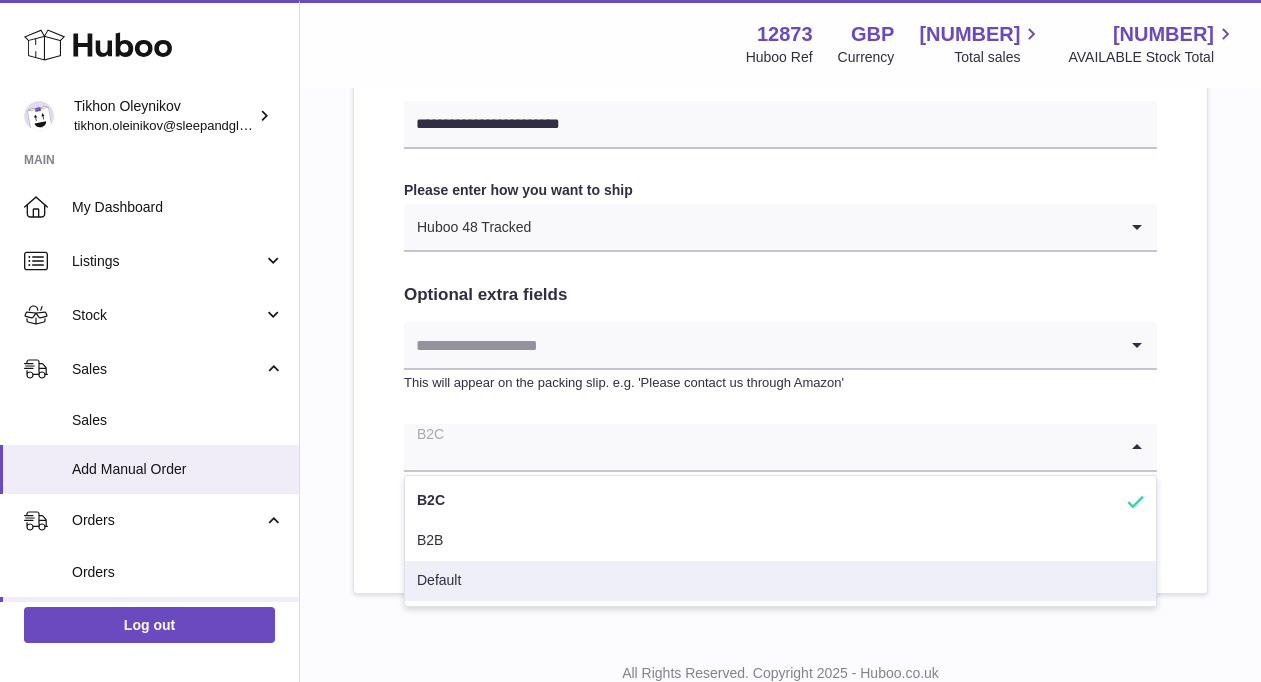 click on "Default" at bounding box center (780, 581) 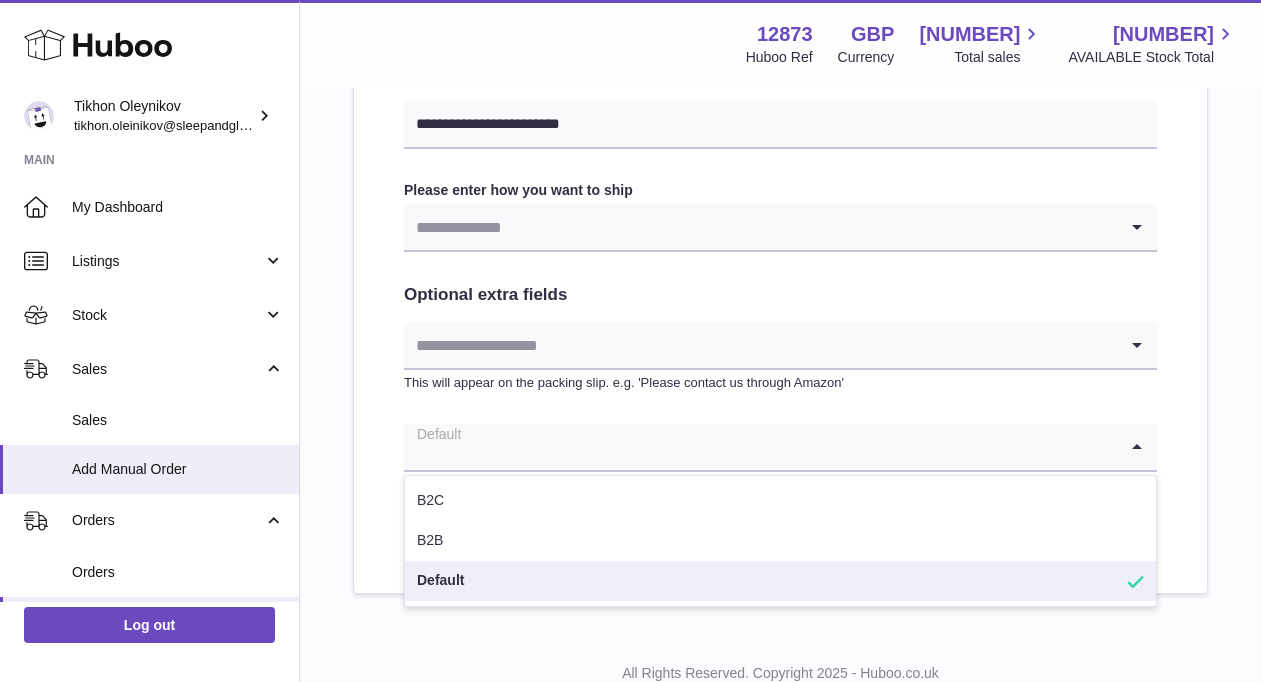 click 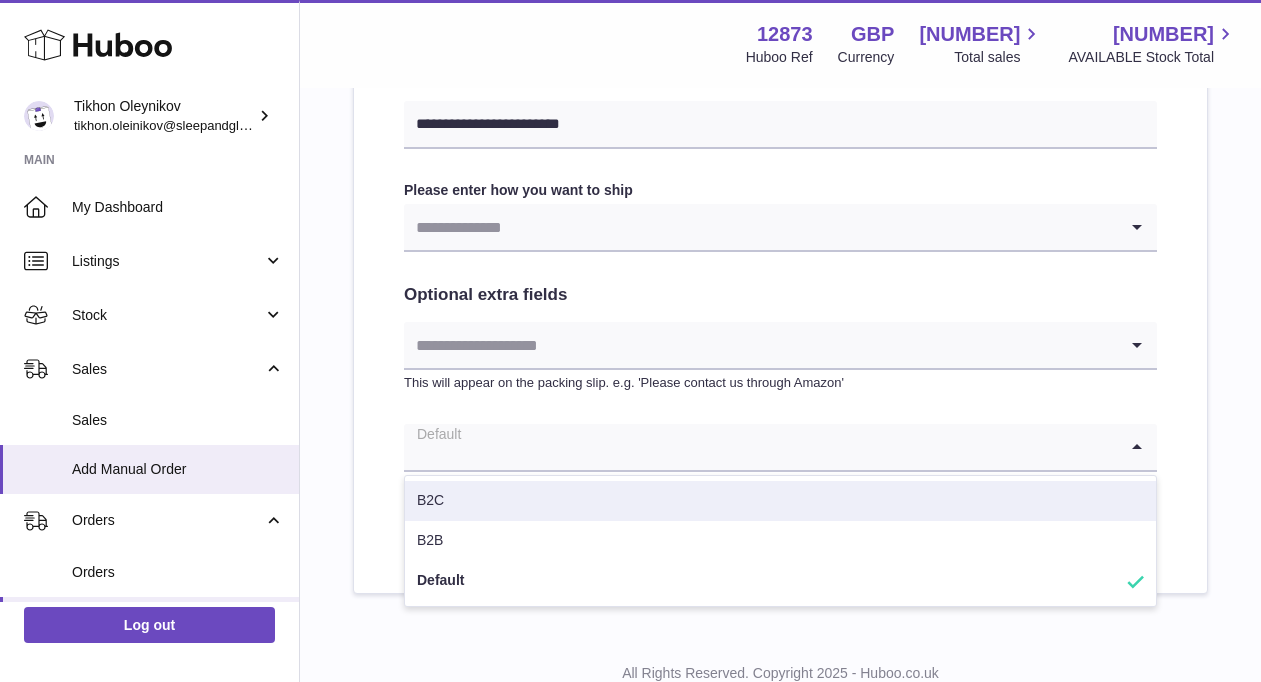 click on "B2C" at bounding box center (780, 501) 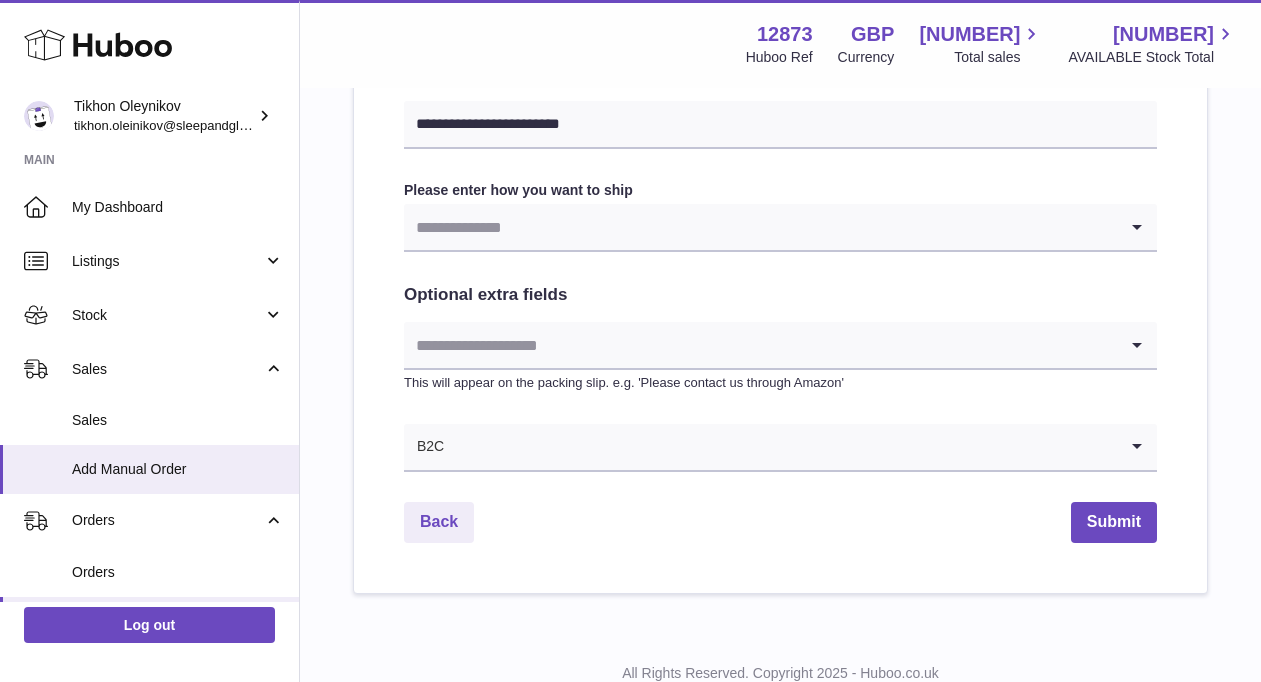 click at bounding box center [760, 227] 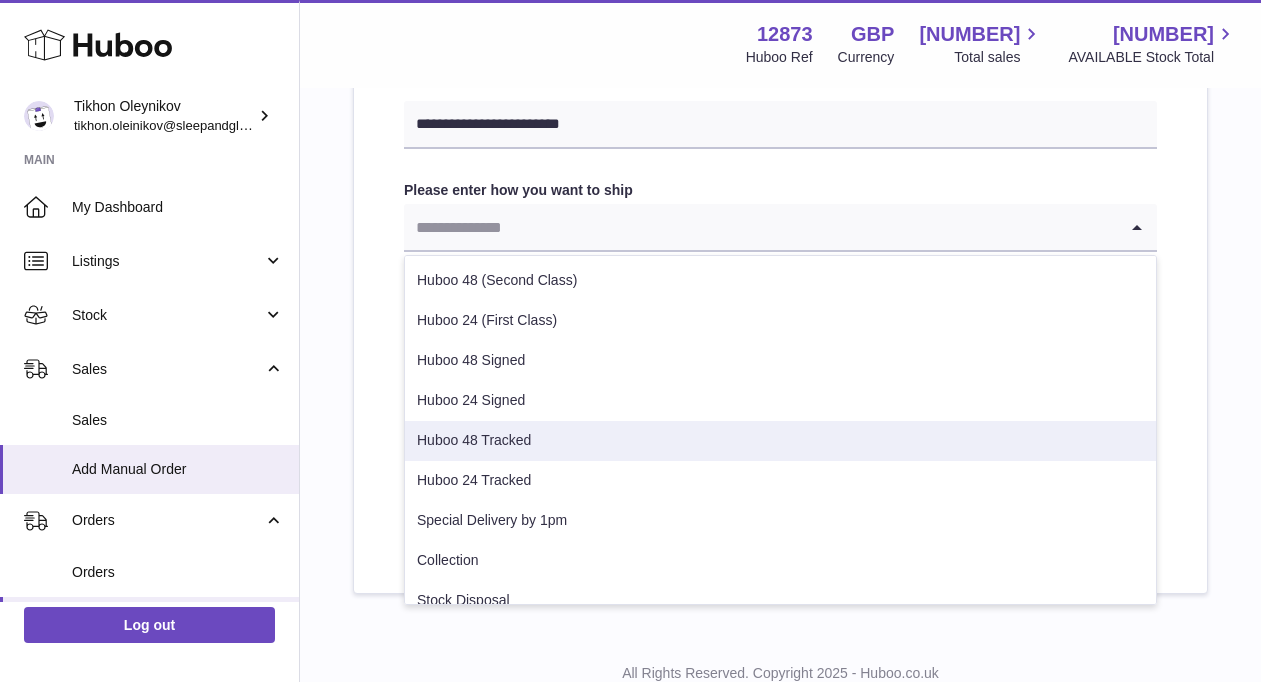 click on "Huboo 48 Tracked" at bounding box center (780, 441) 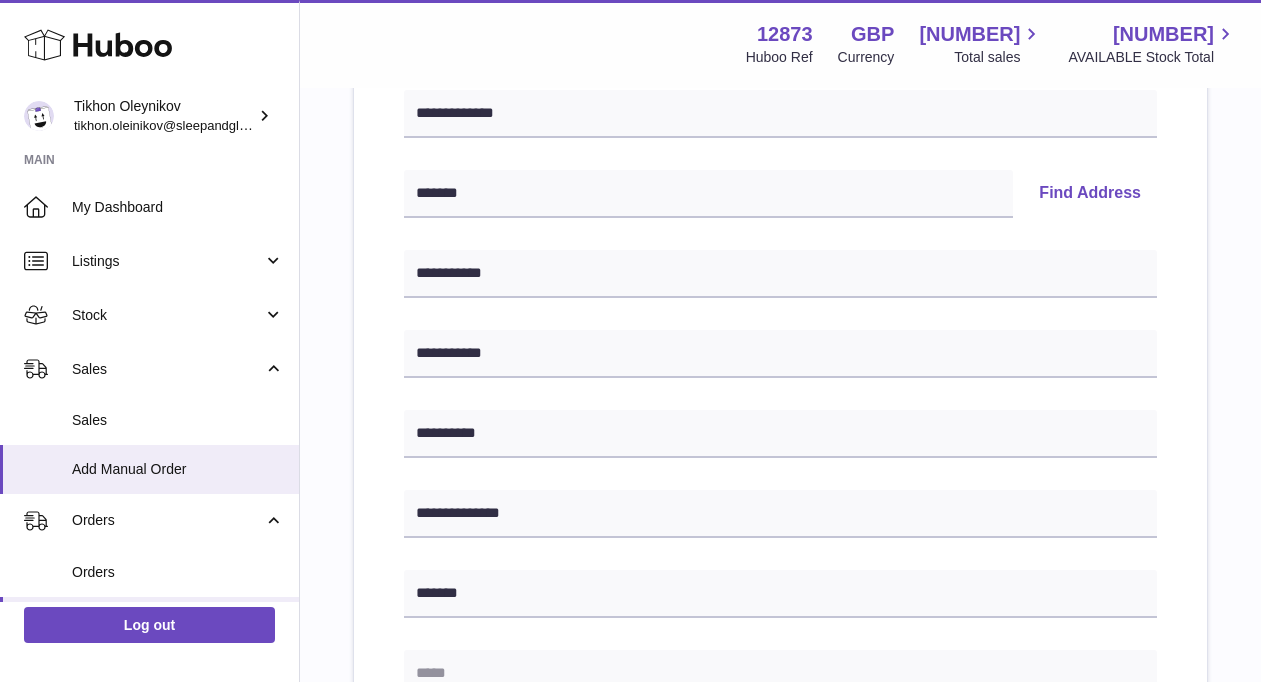scroll, scrollTop: 362, scrollLeft: 0, axis: vertical 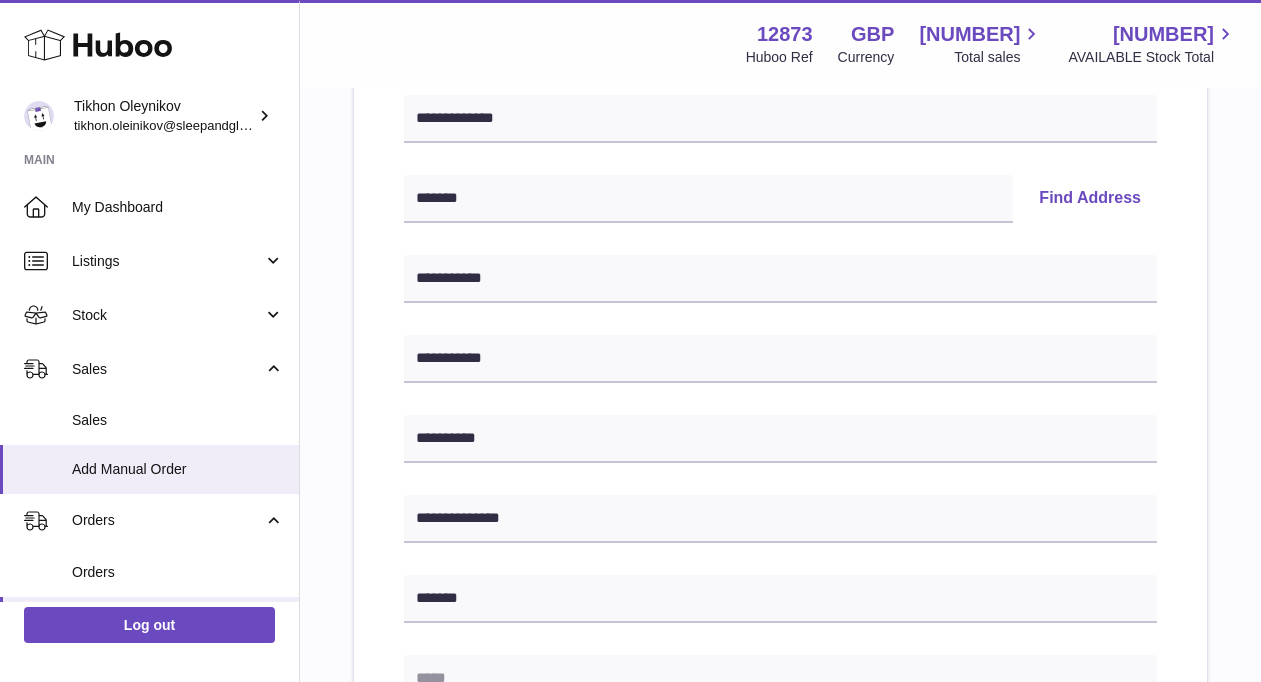 click on "Find Address" at bounding box center (1090, 199) 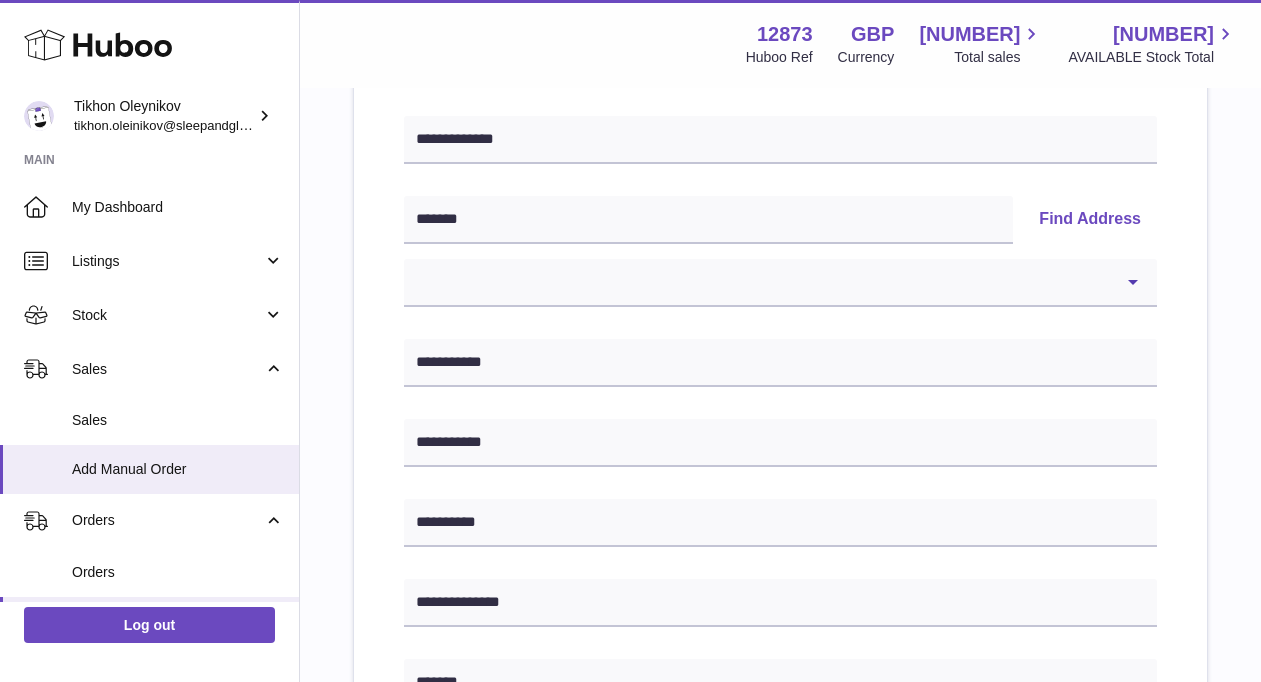 scroll, scrollTop: 345, scrollLeft: 0, axis: vertical 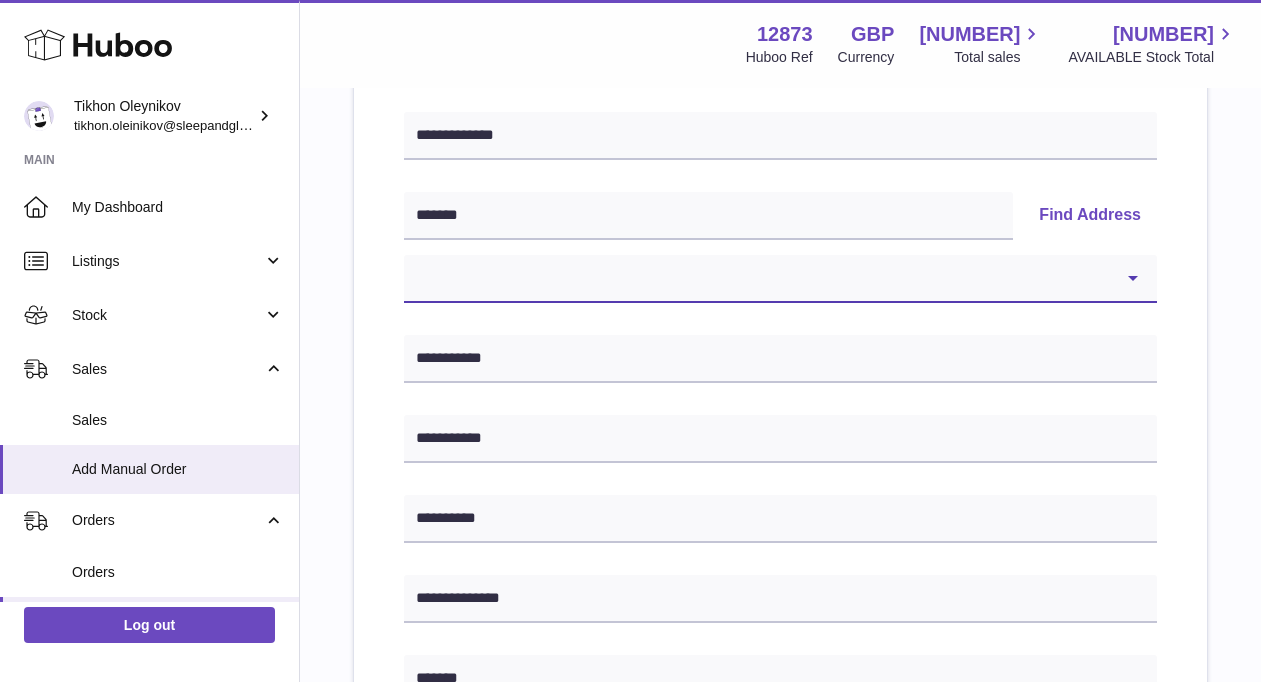 click on "**********" at bounding box center [780, 279] 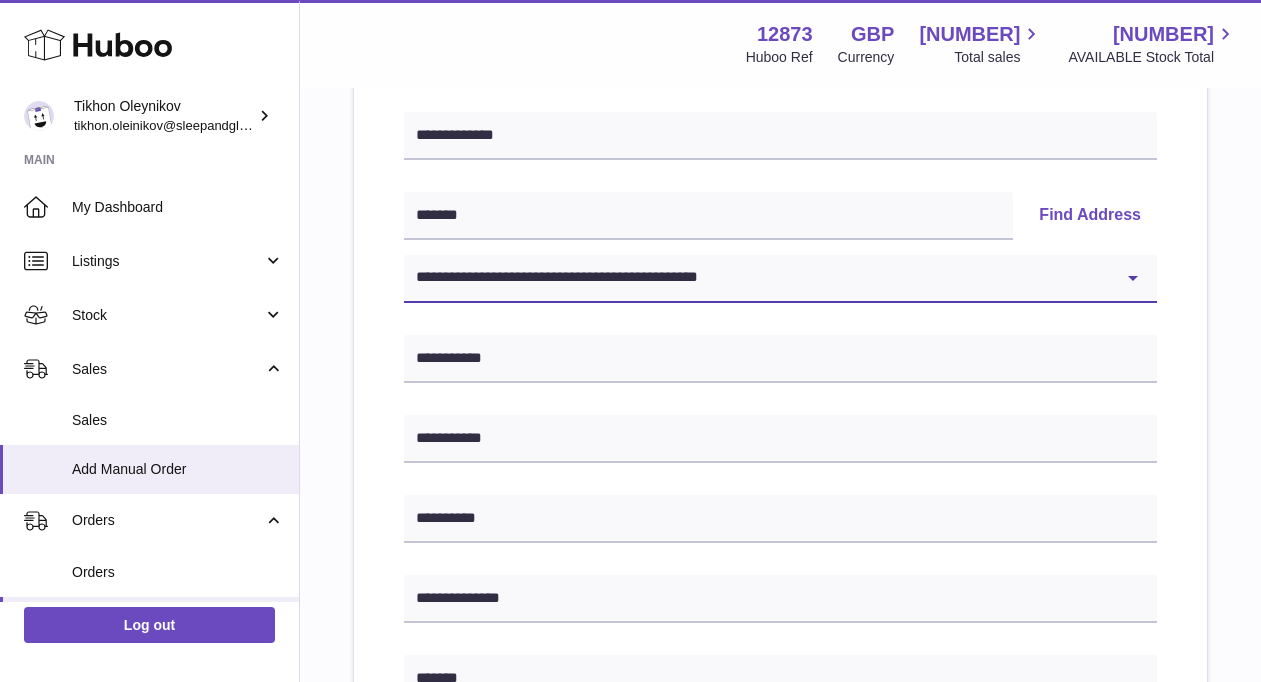 type 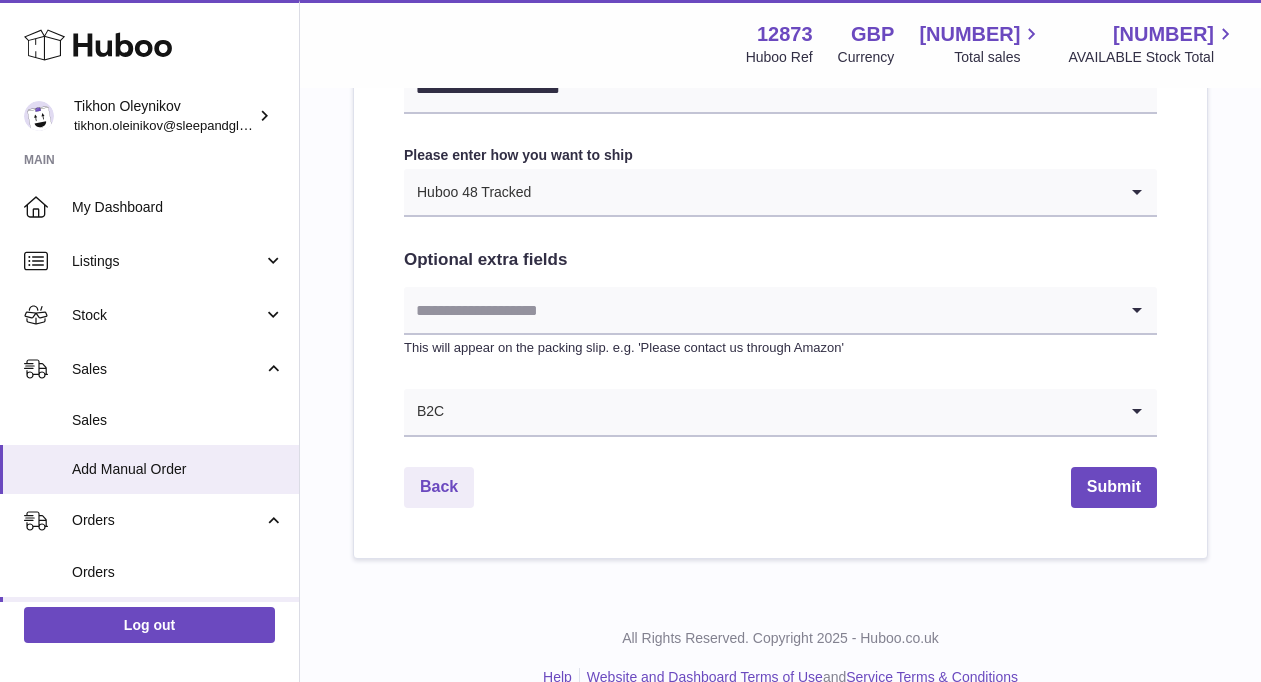 scroll, scrollTop: 1129, scrollLeft: 0, axis: vertical 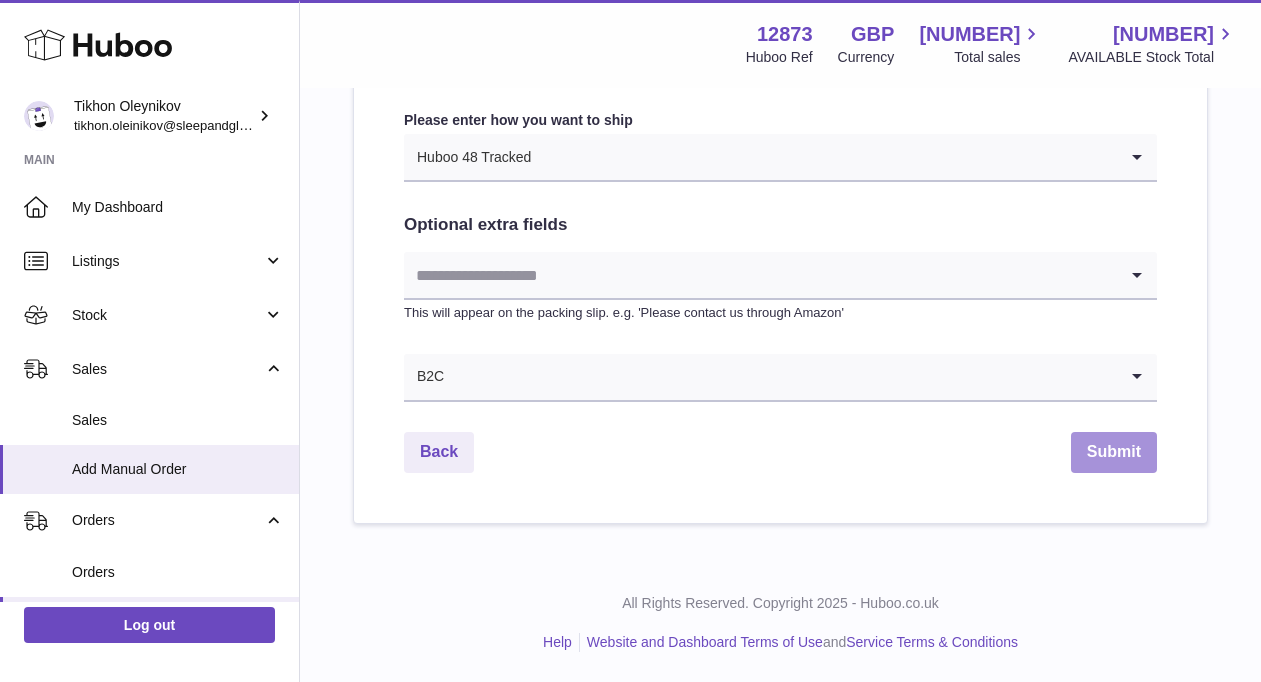 click on "Submit" at bounding box center (1114, 452) 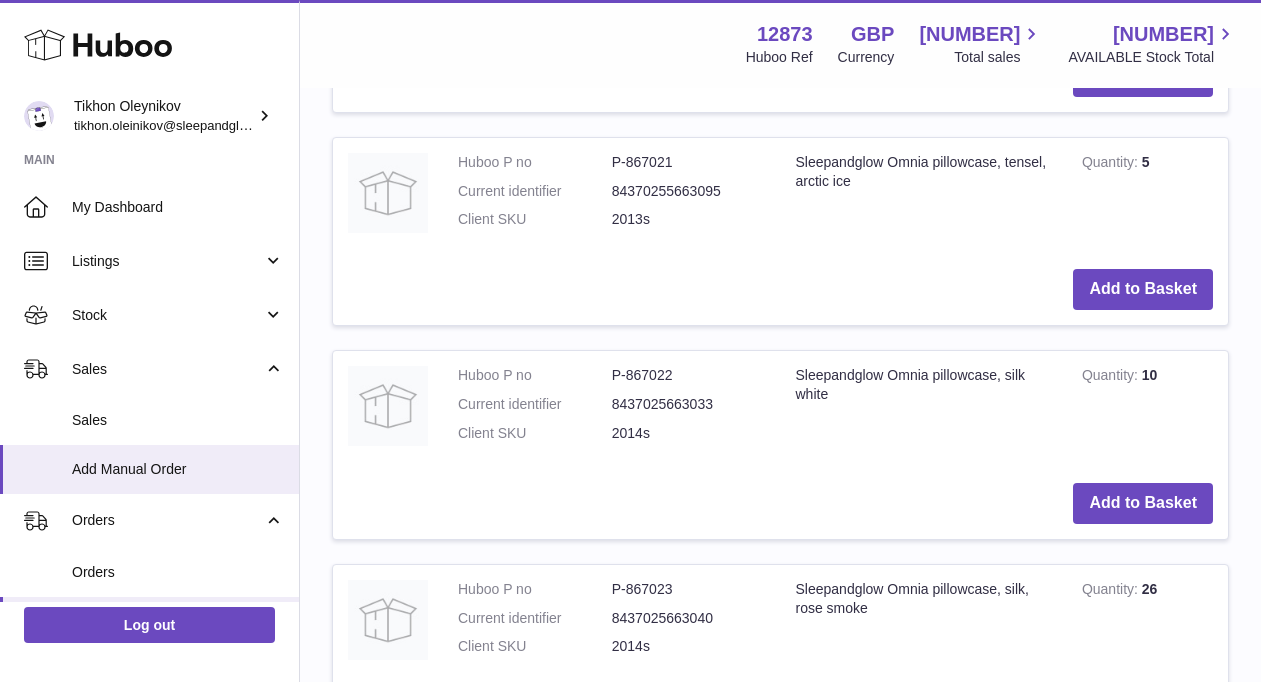 scroll, scrollTop: 0, scrollLeft: 0, axis: both 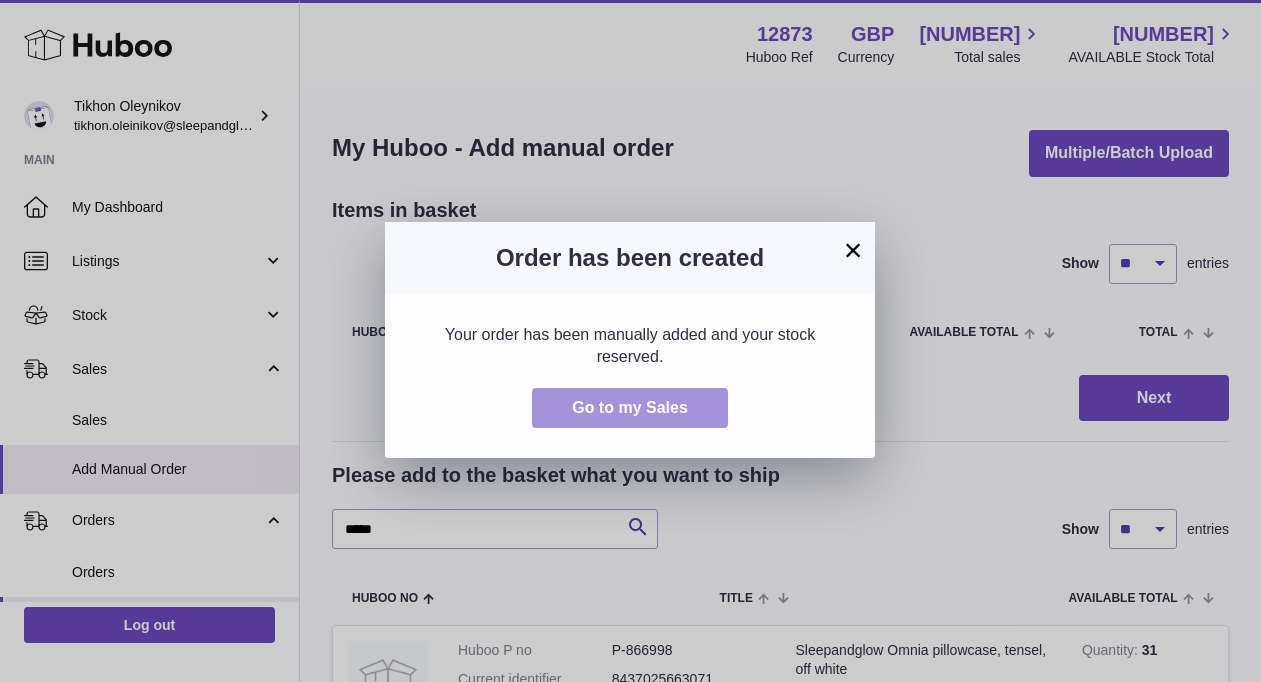 click on "Go to my Sales" at bounding box center [630, 407] 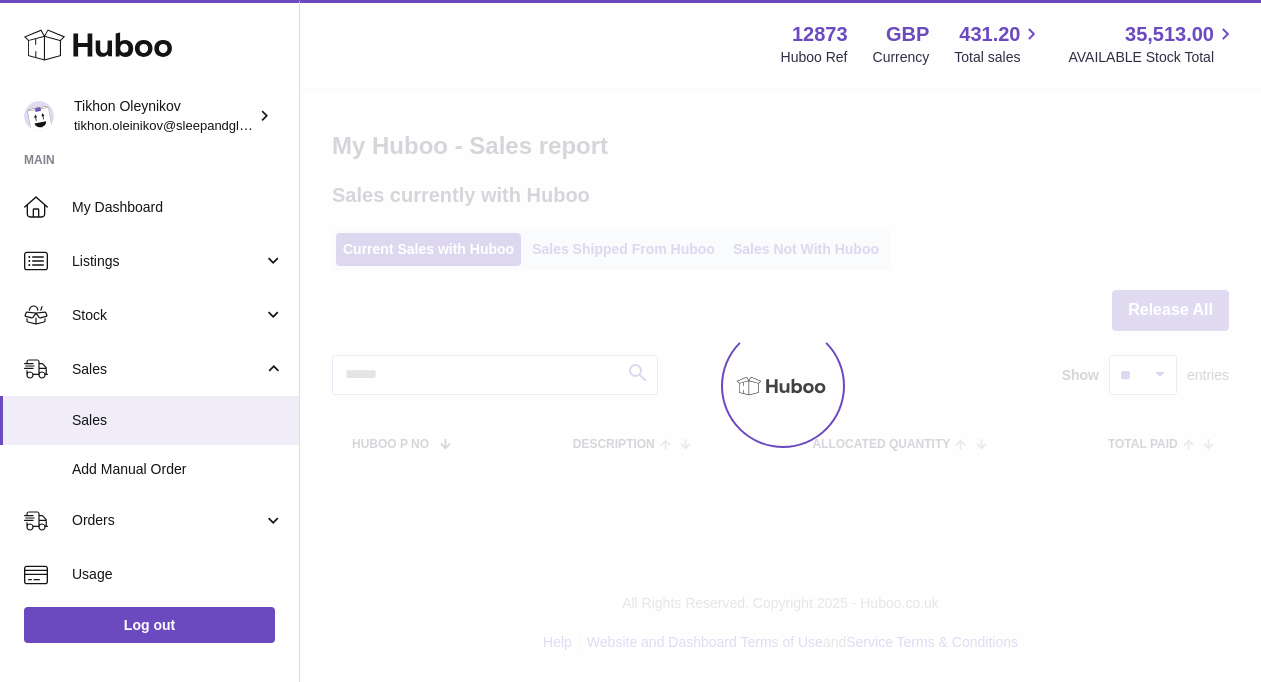 scroll, scrollTop: 0, scrollLeft: 0, axis: both 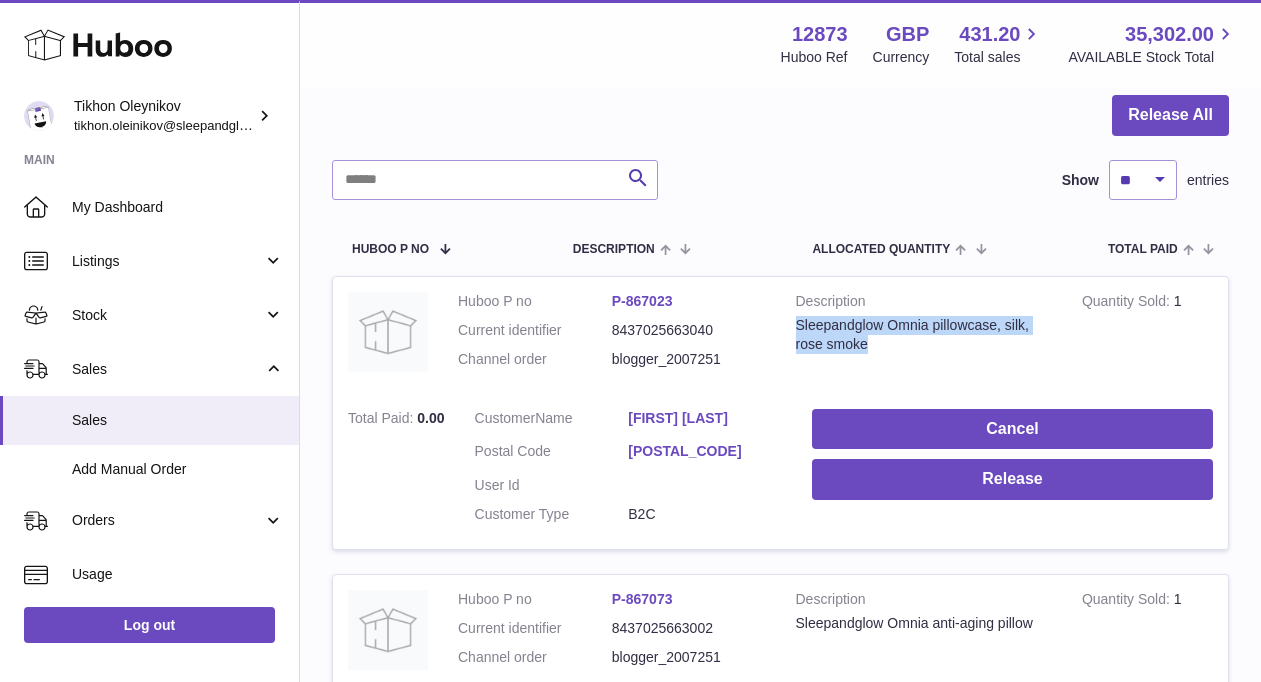 drag, startPoint x: 867, startPoint y: 343, endPoint x: 794, endPoint y: 318, distance: 77.16217 